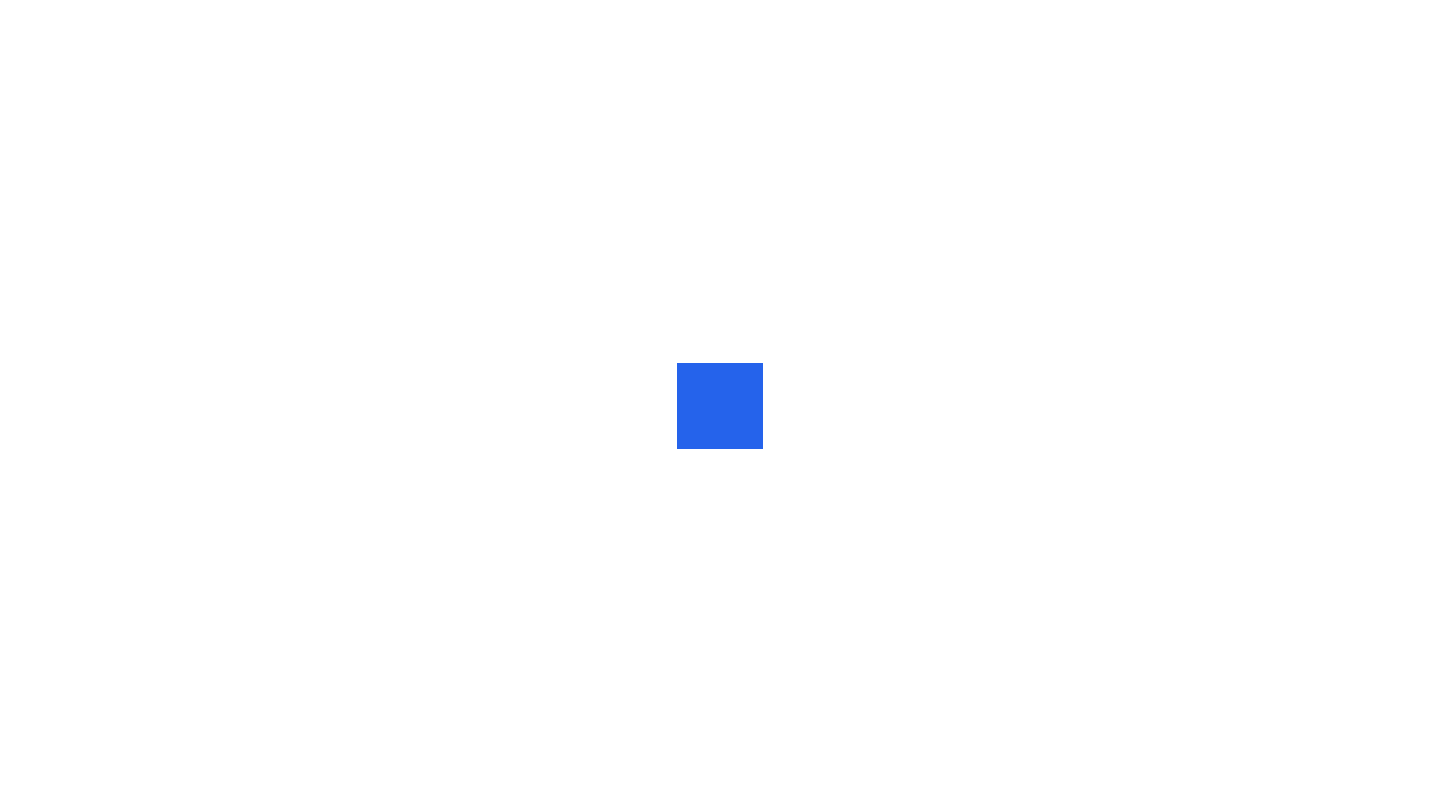 scroll, scrollTop: 0, scrollLeft: 0, axis: both 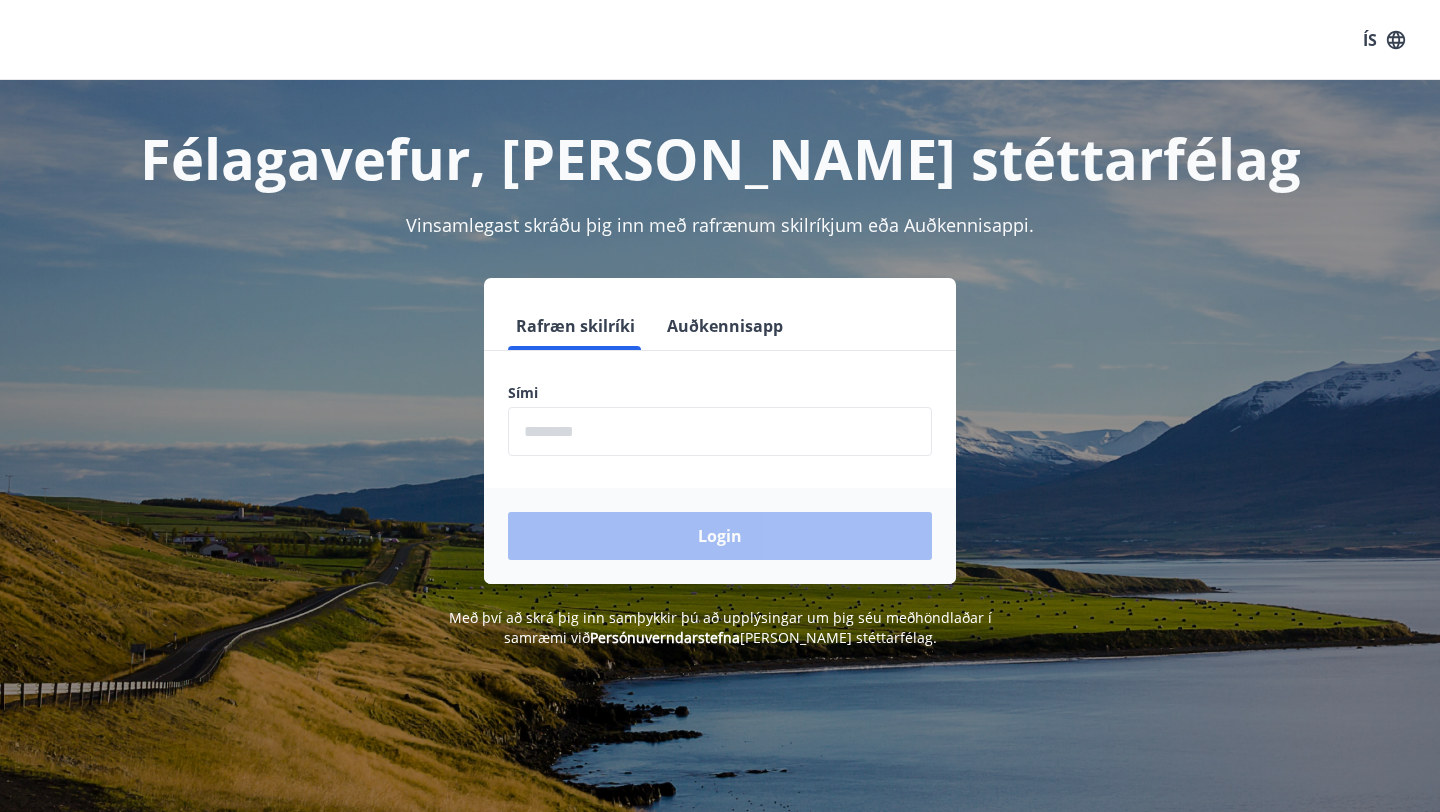 click at bounding box center (720, 431) 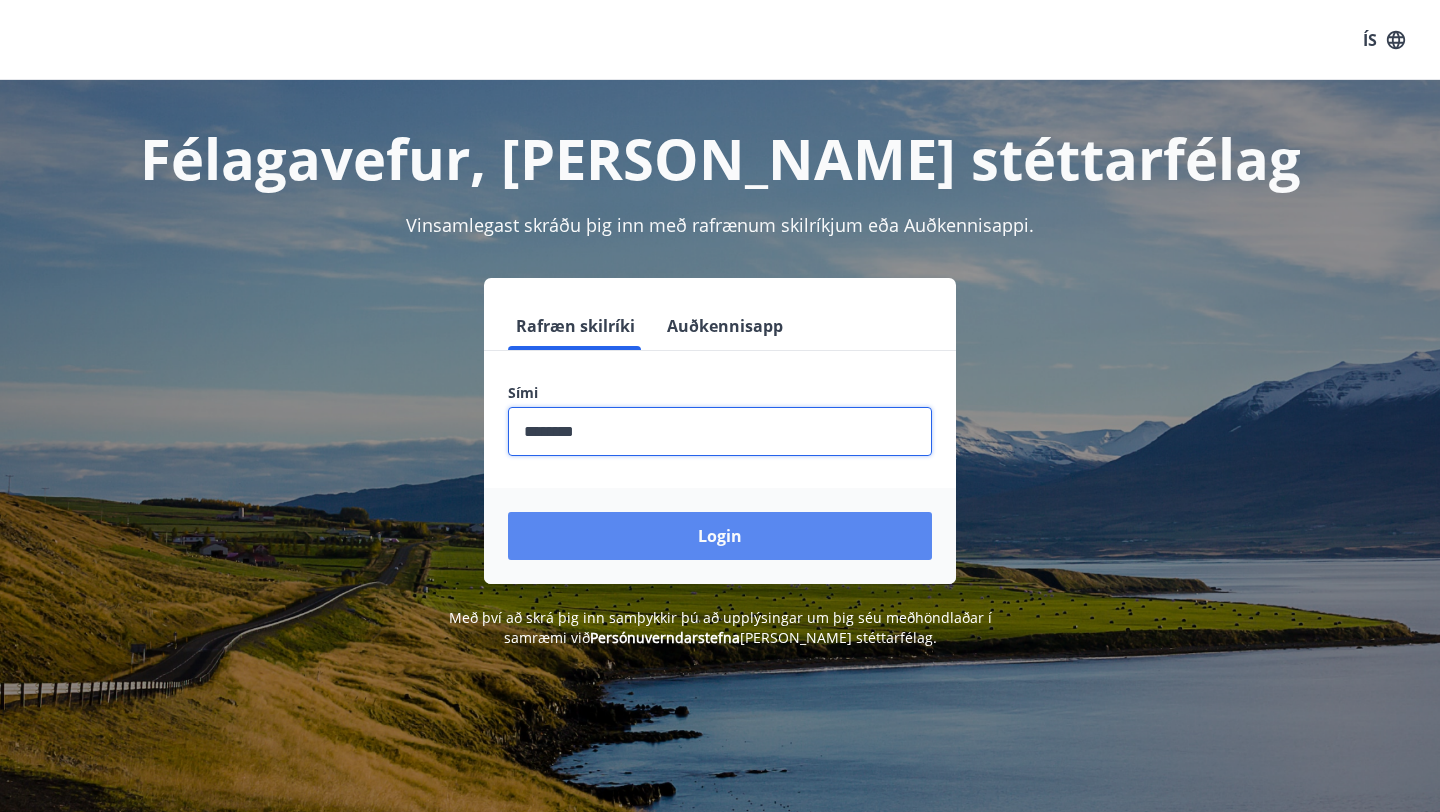 type on "********" 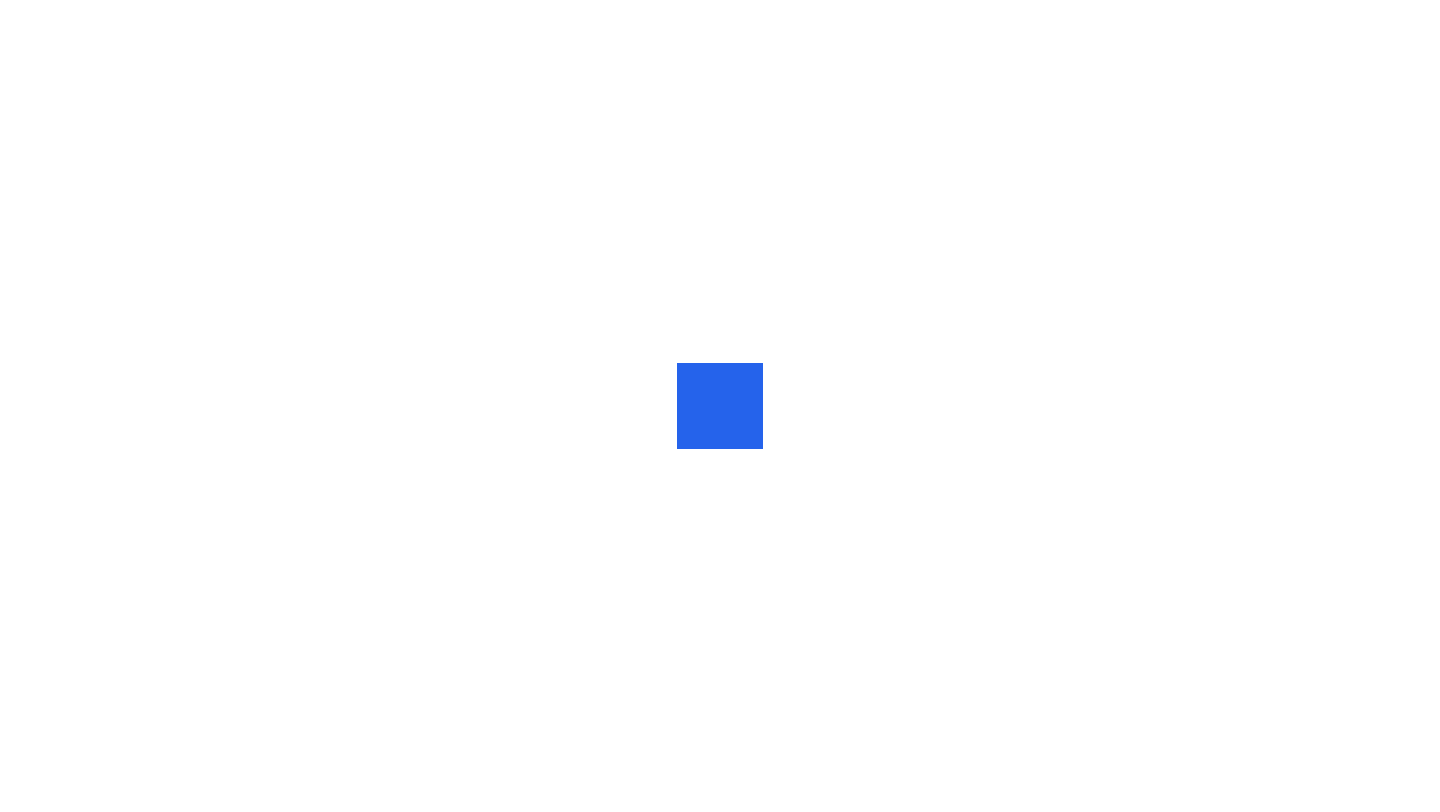 scroll, scrollTop: 0, scrollLeft: 0, axis: both 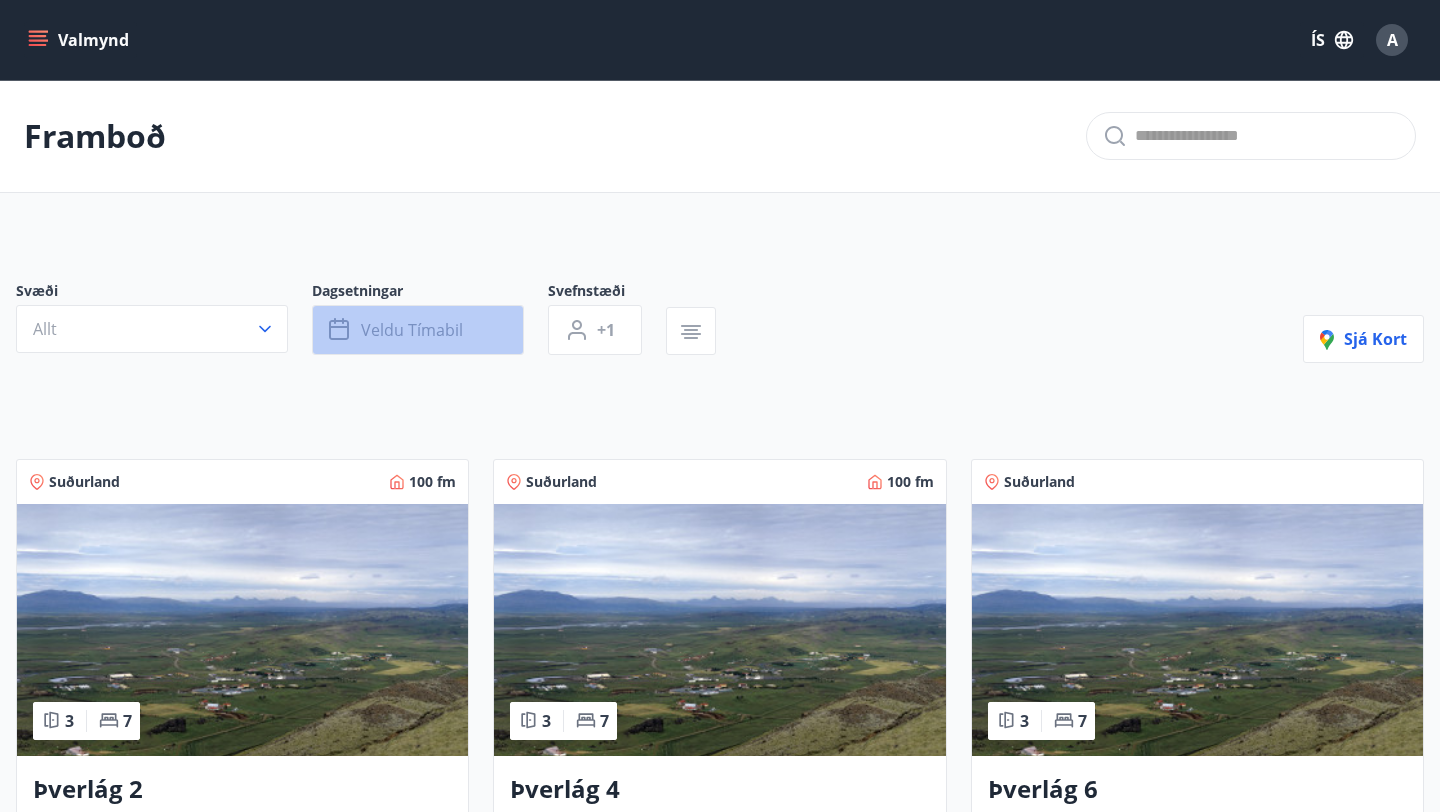 click on "Veldu tímabil" at bounding box center (418, 330) 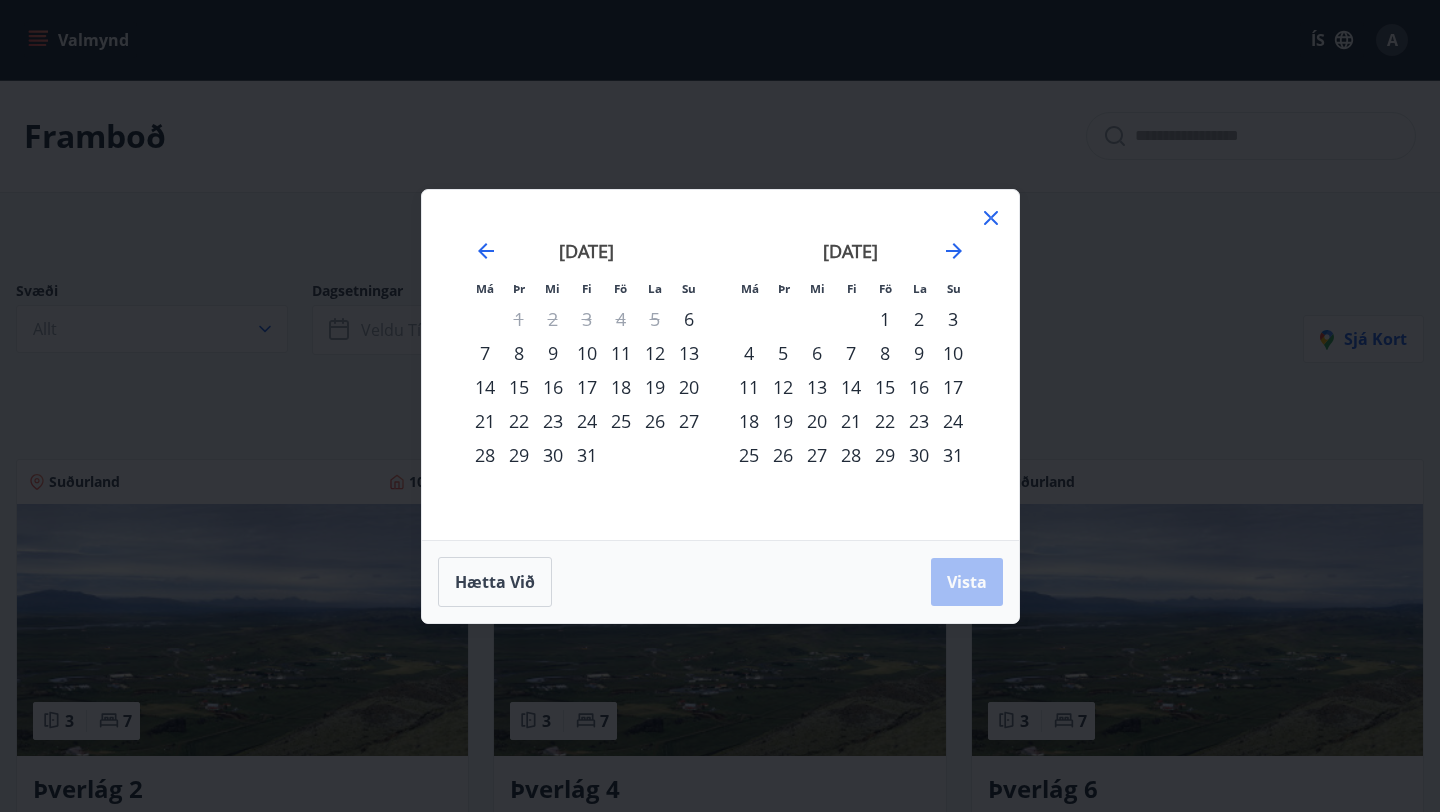 click on "21" at bounding box center (485, 421) 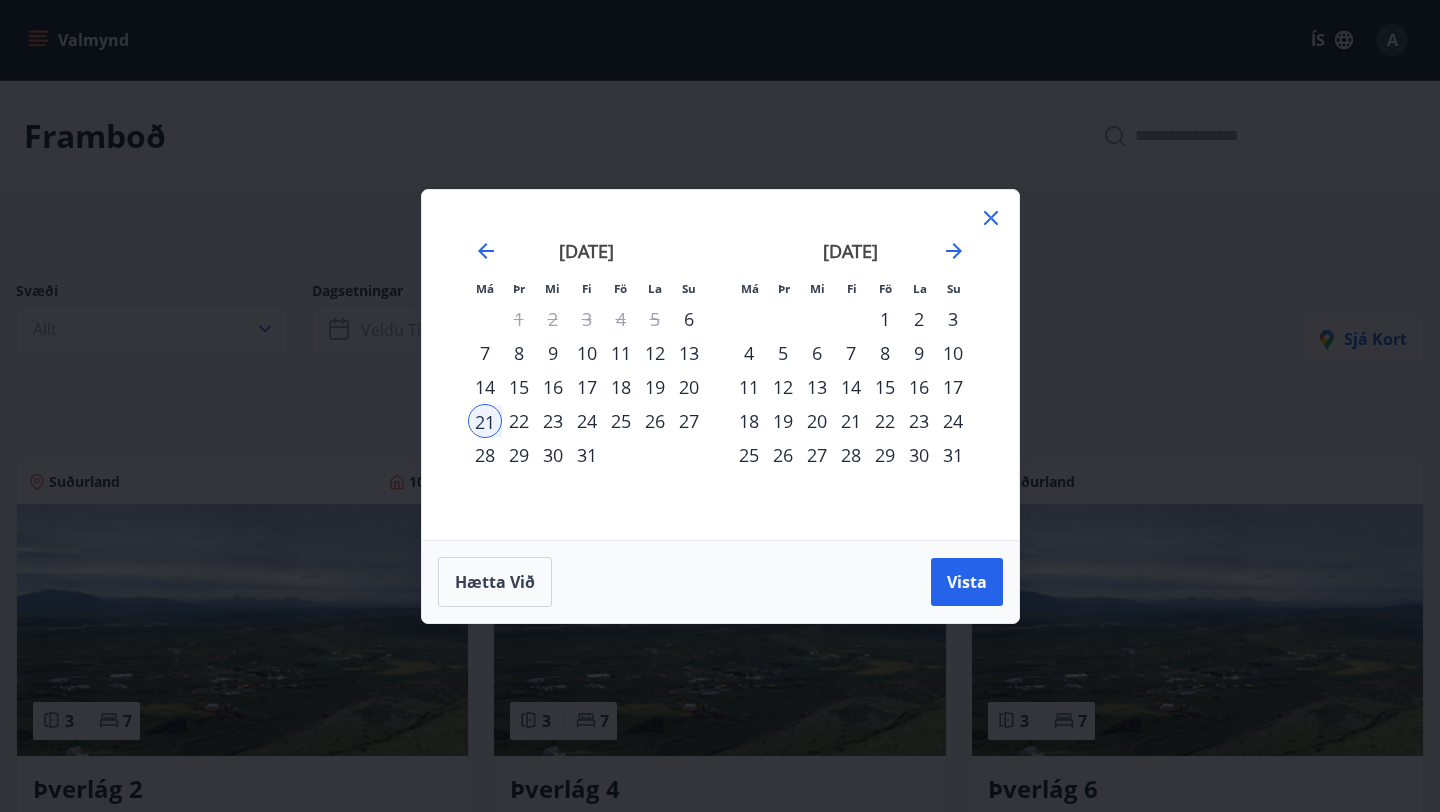 click on "24" at bounding box center (587, 421) 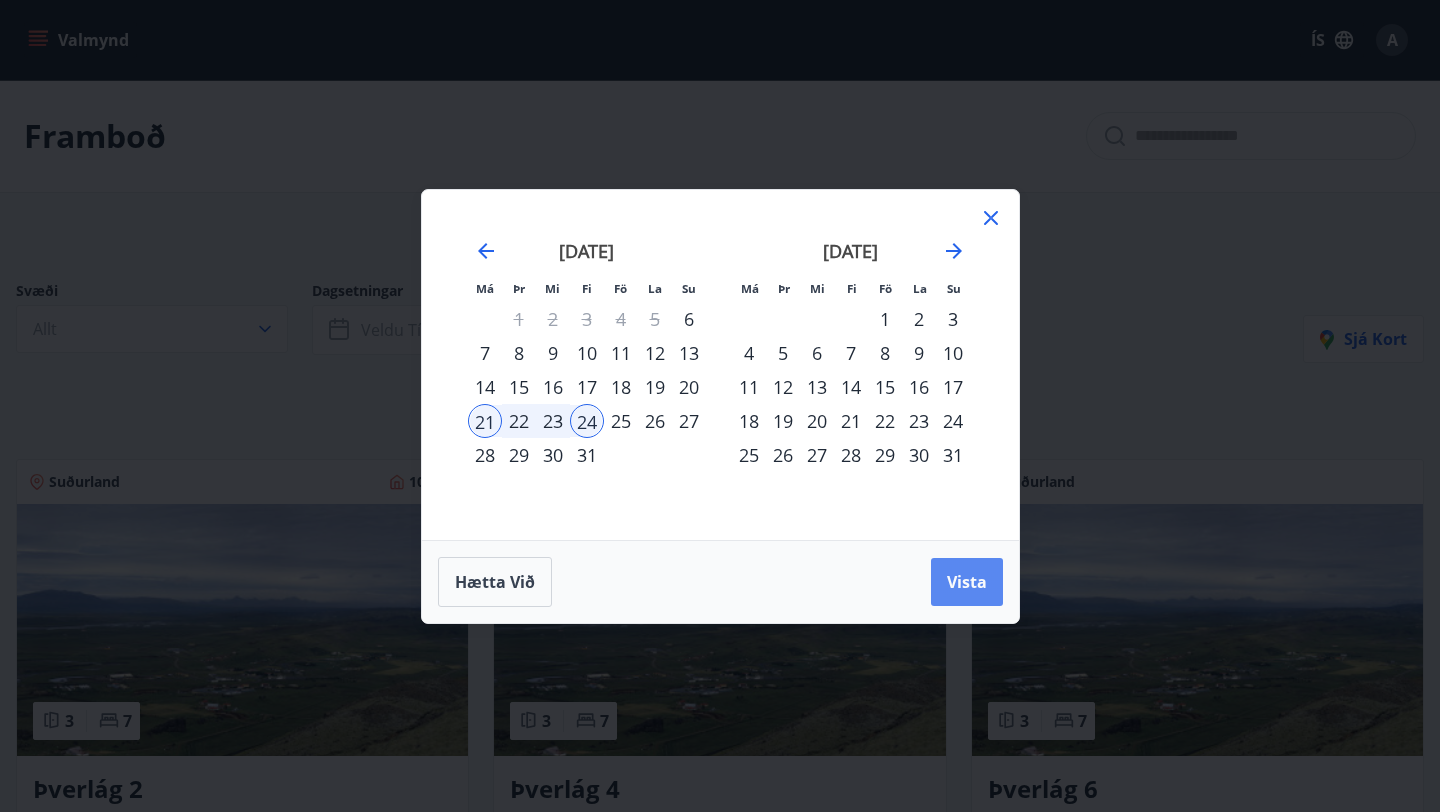 click on "Vista" at bounding box center (967, 582) 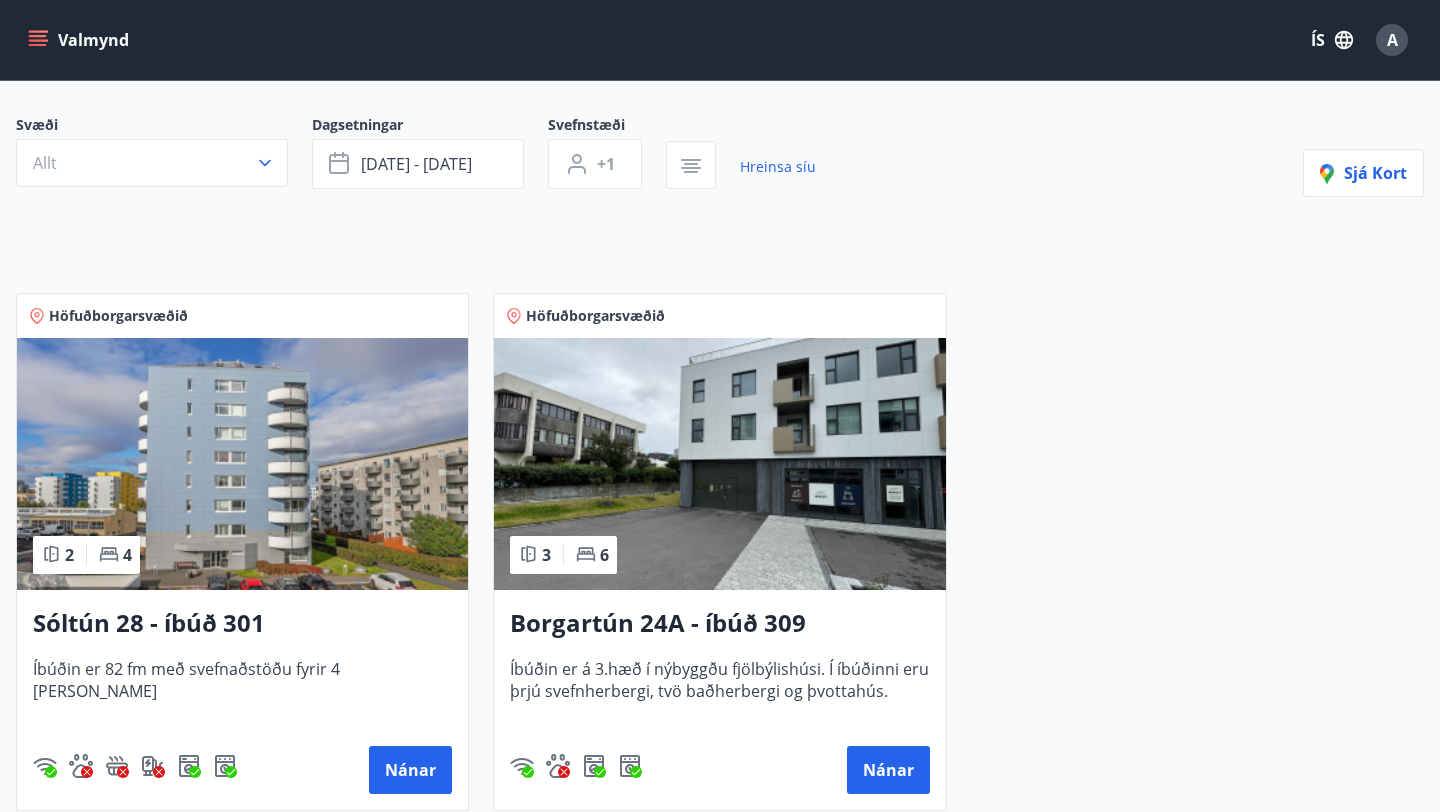 scroll, scrollTop: 0, scrollLeft: 0, axis: both 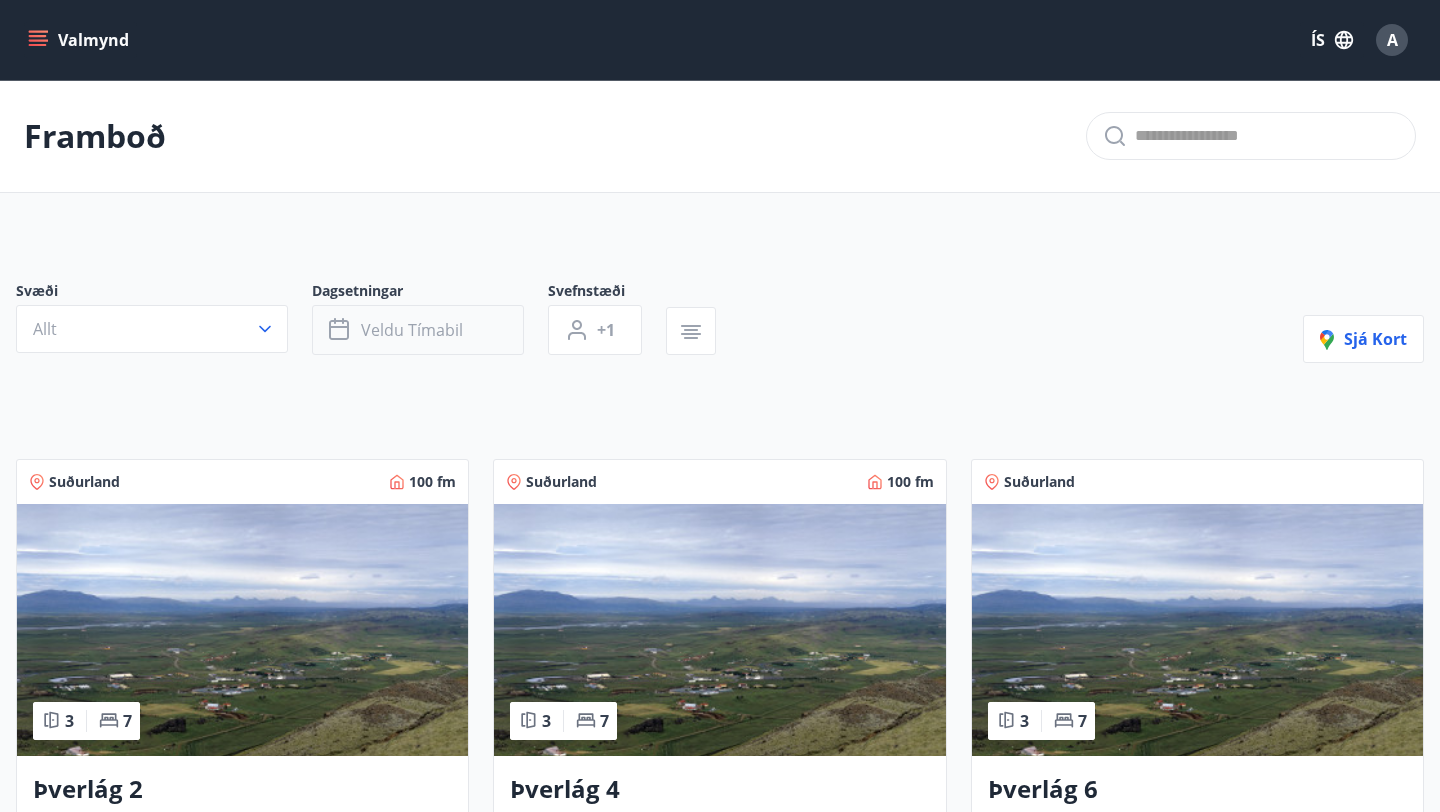 click on "Veldu tímabil" at bounding box center (418, 330) 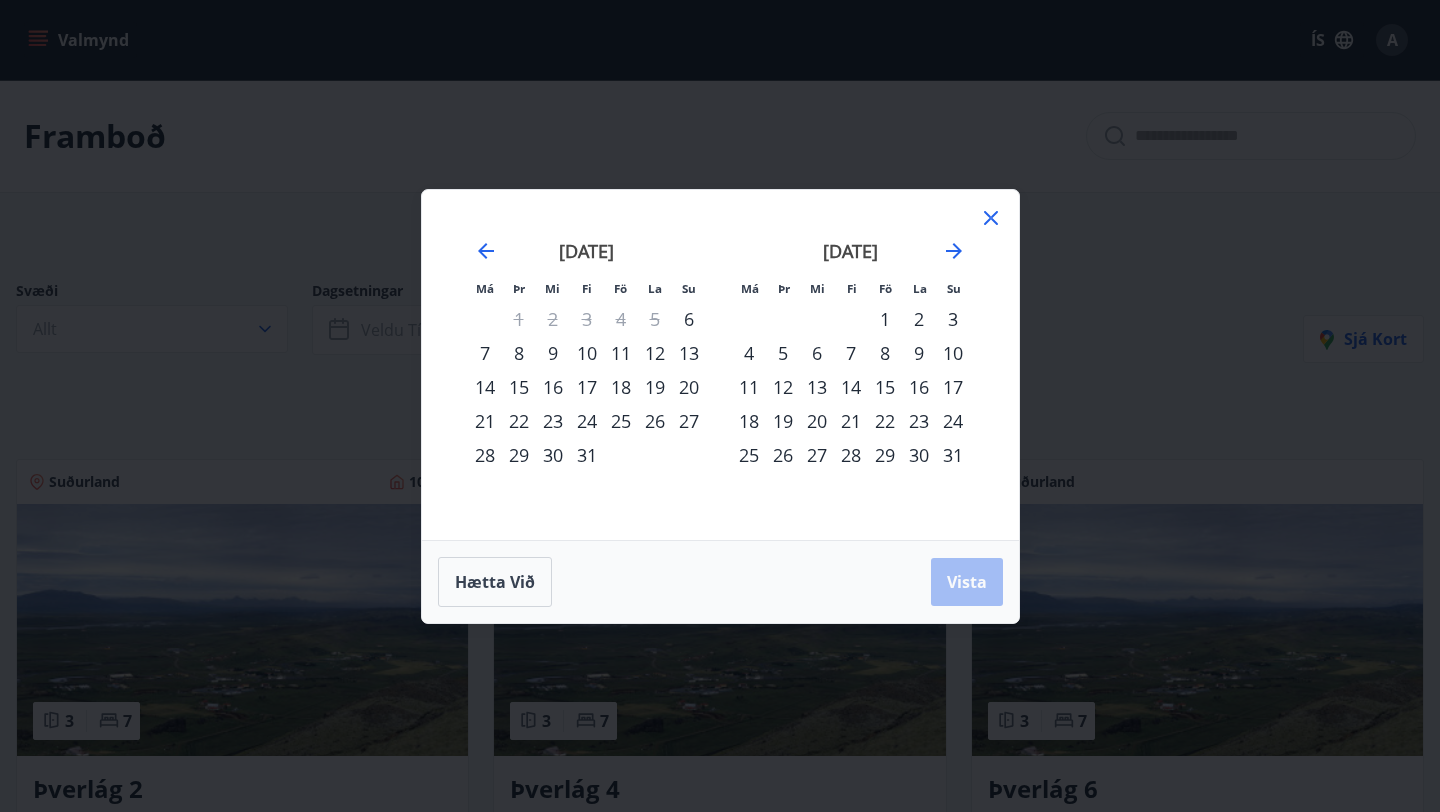 click on "21" at bounding box center [485, 421] 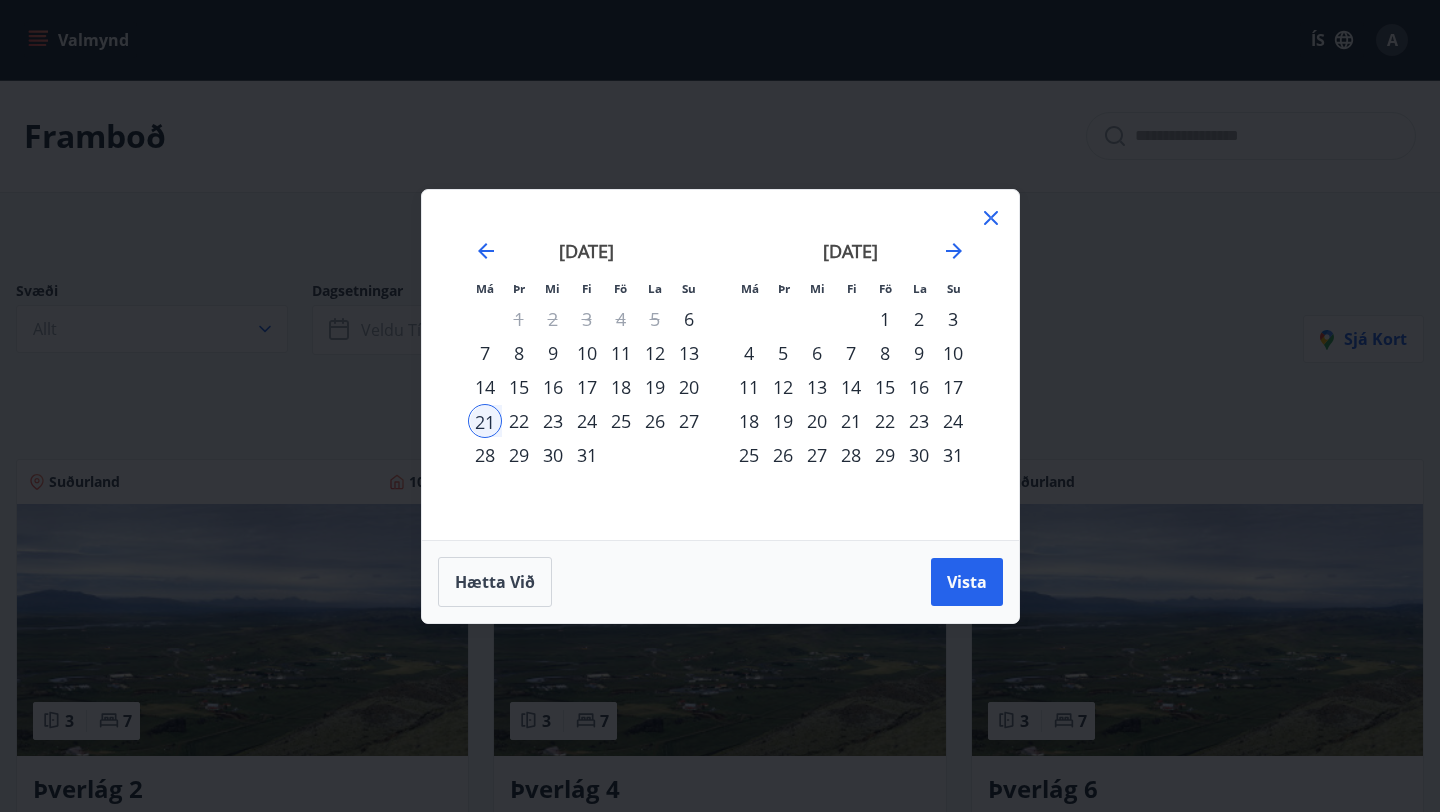 click on "24" at bounding box center (587, 421) 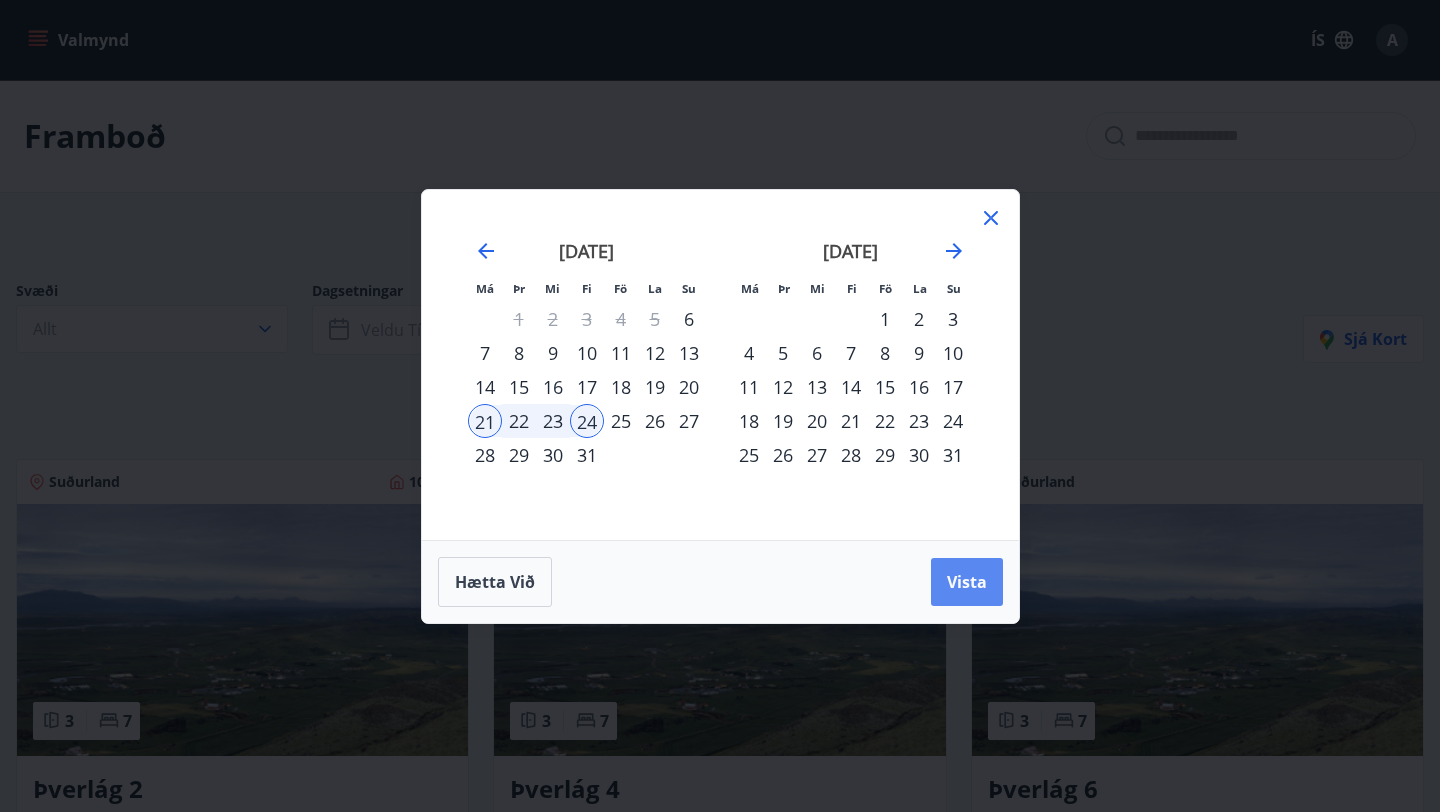 click on "Vista" at bounding box center [967, 582] 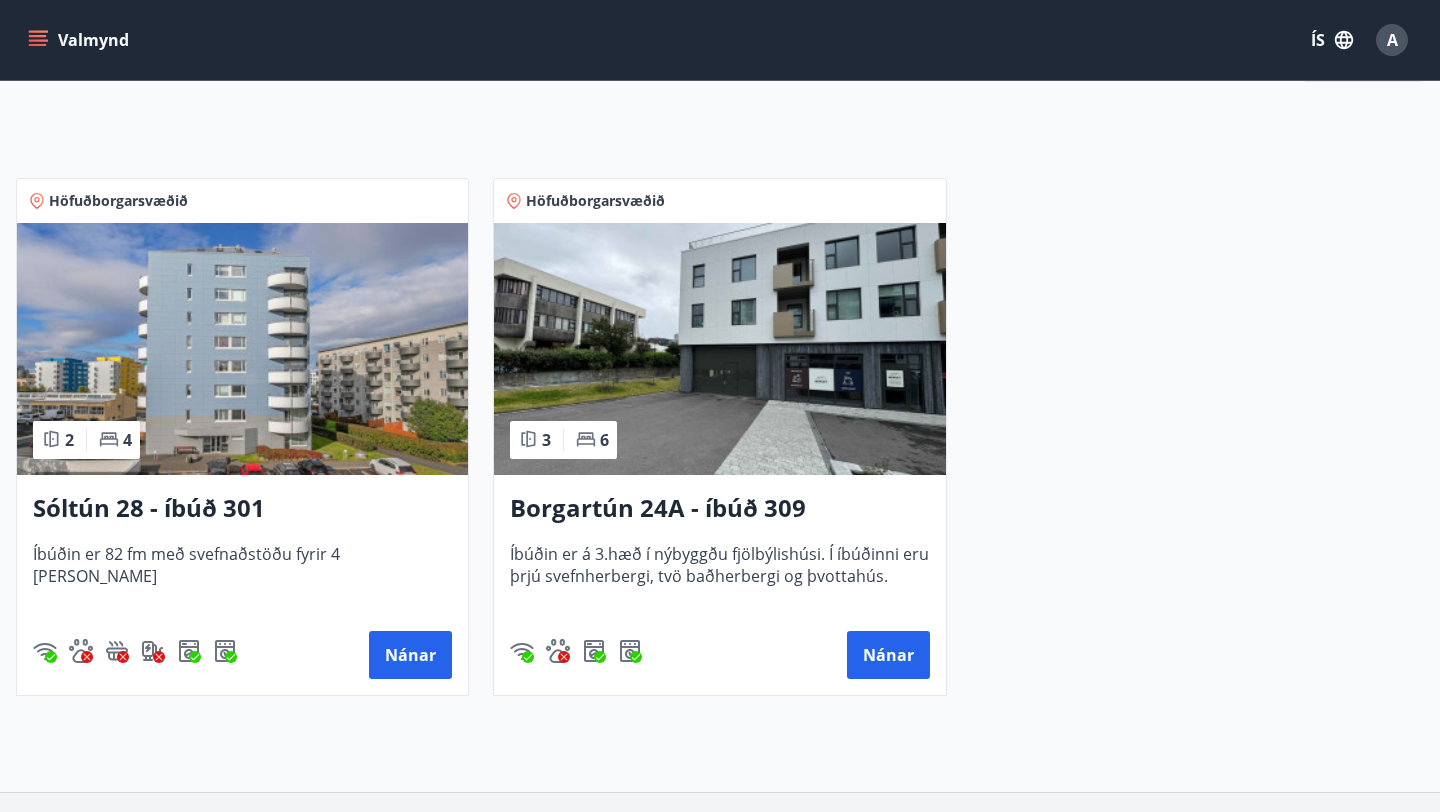 click at bounding box center [719, 349] 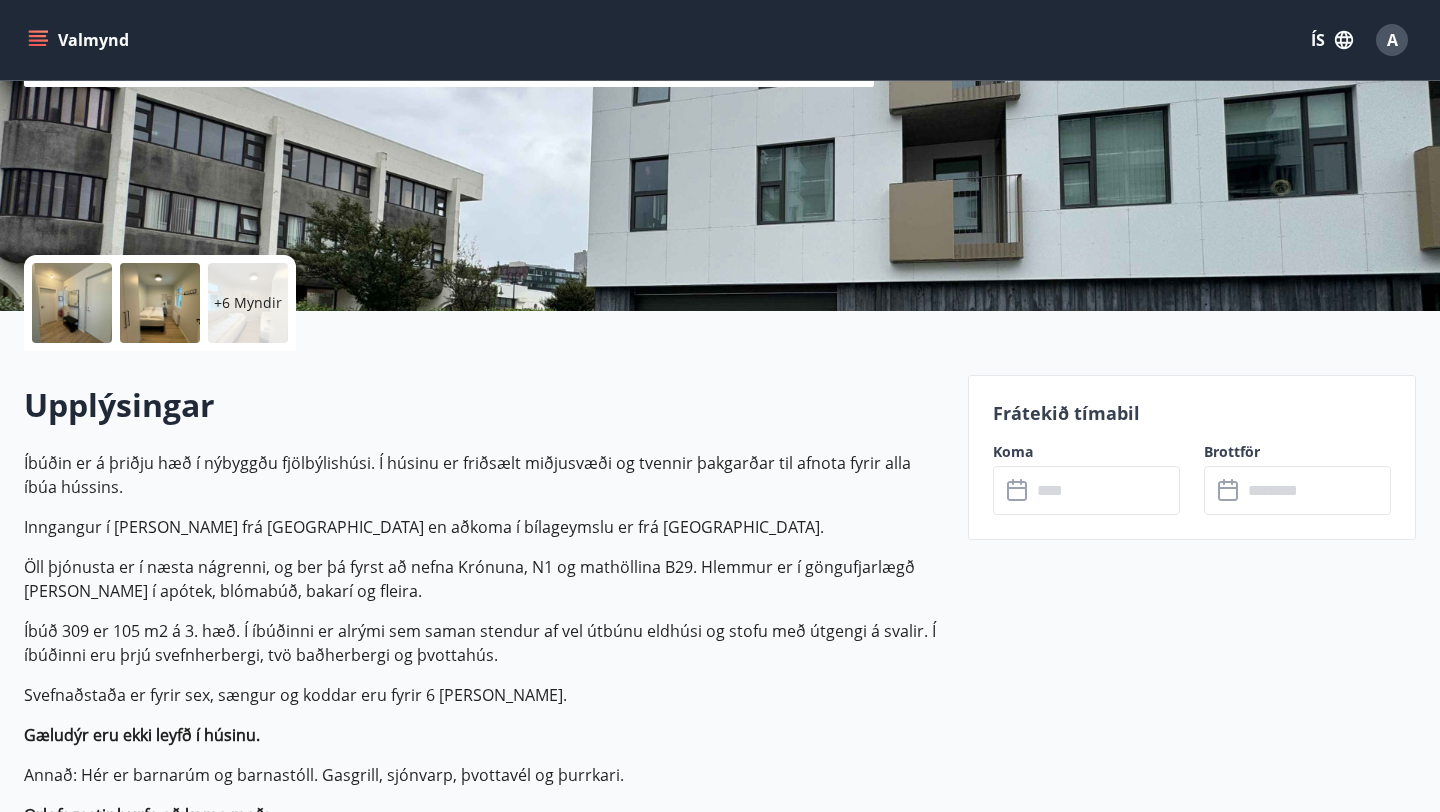 scroll, scrollTop: 329, scrollLeft: 0, axis: vertical 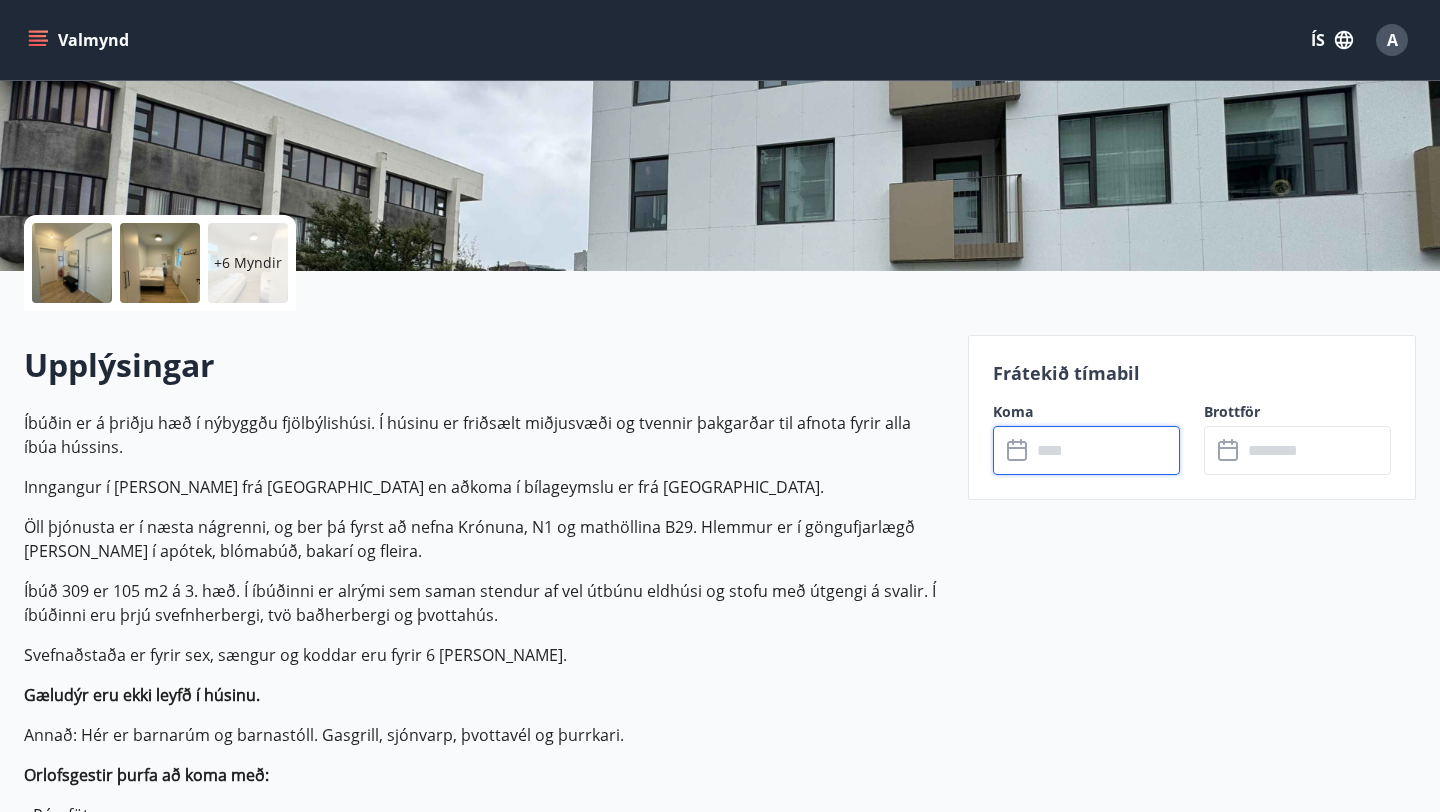 click at bounding box center (1105, 450) 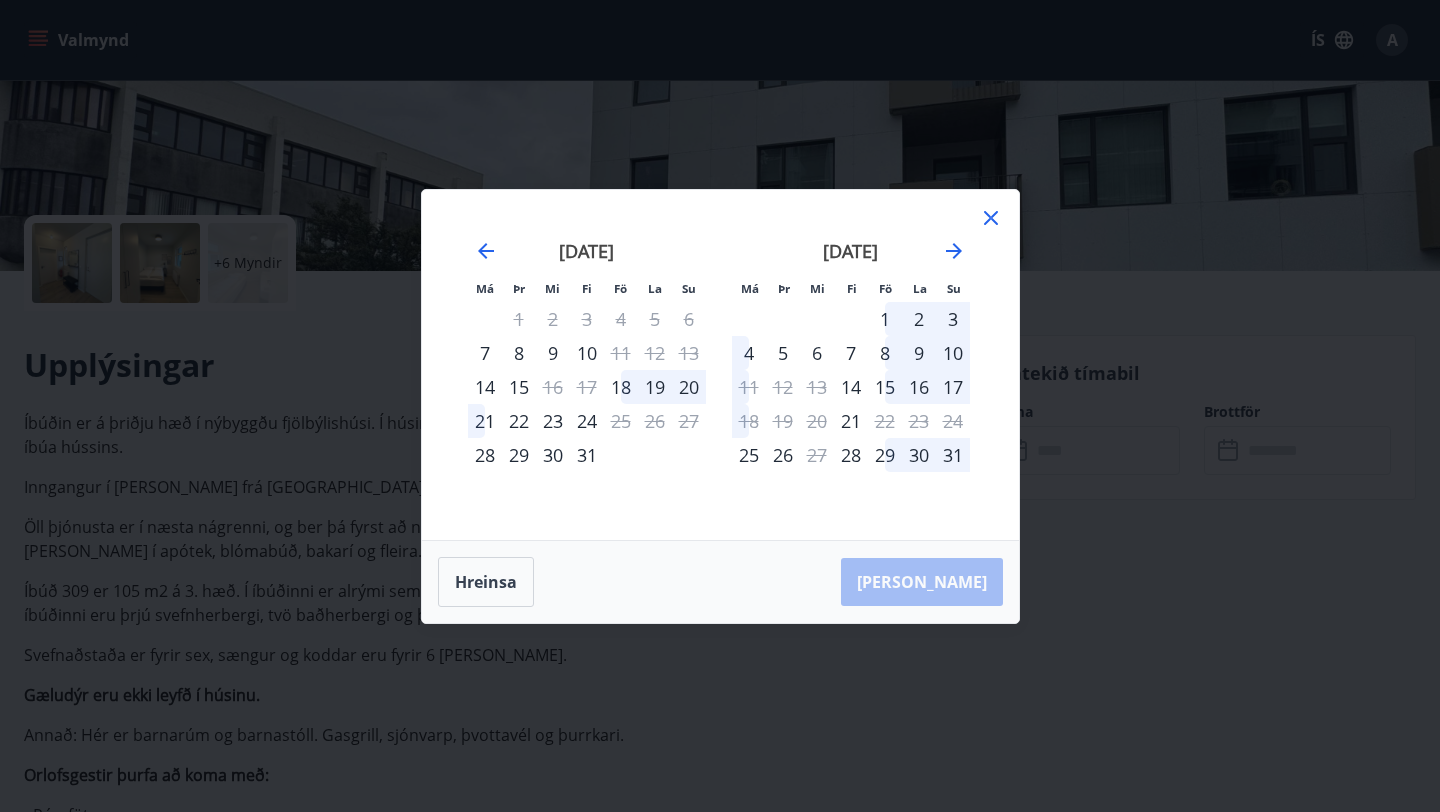 click on "21" at bounding box center (485, 421) 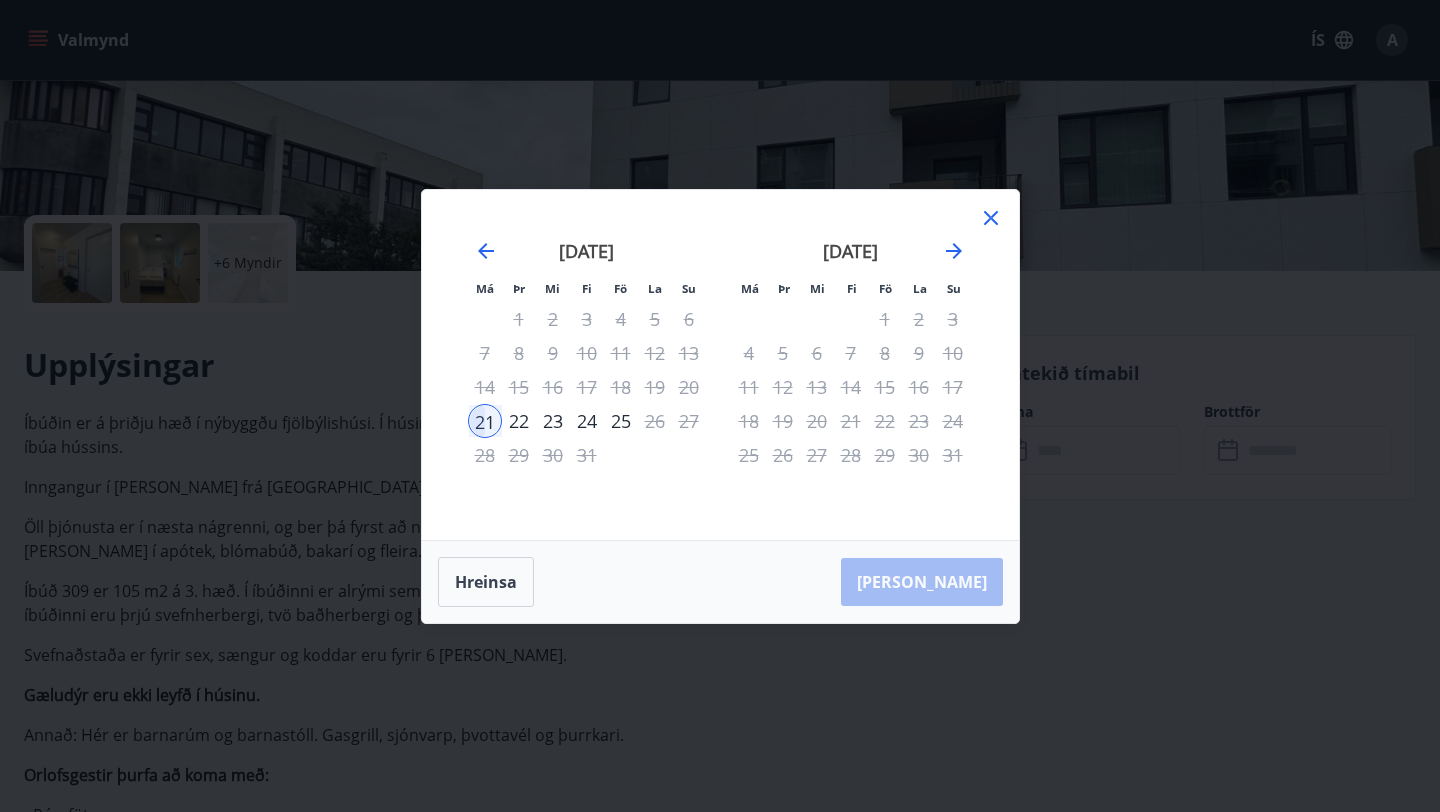 click on "24" at bounding box center (587, 421) 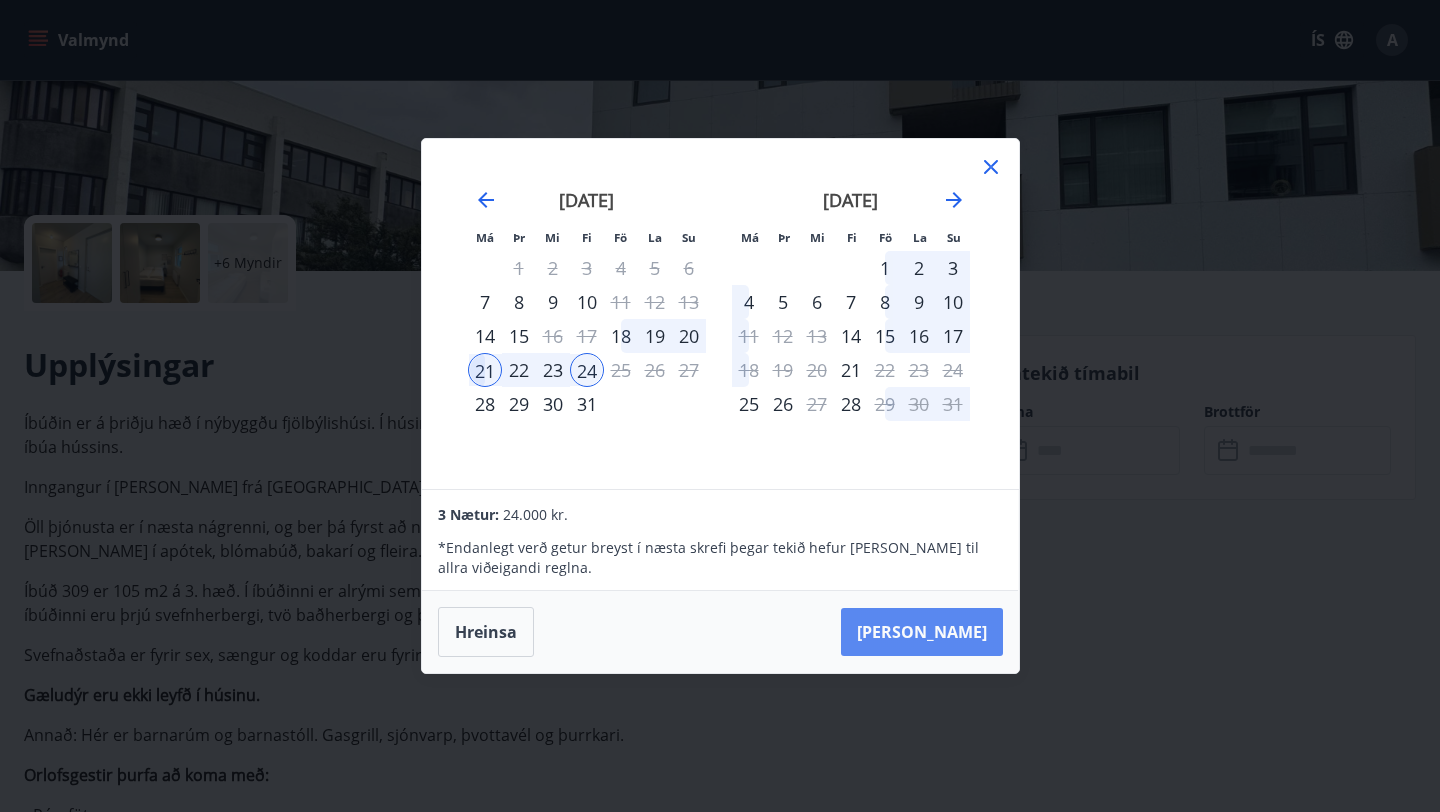 click on "Taka Frá" at bounding box center (922, 632) 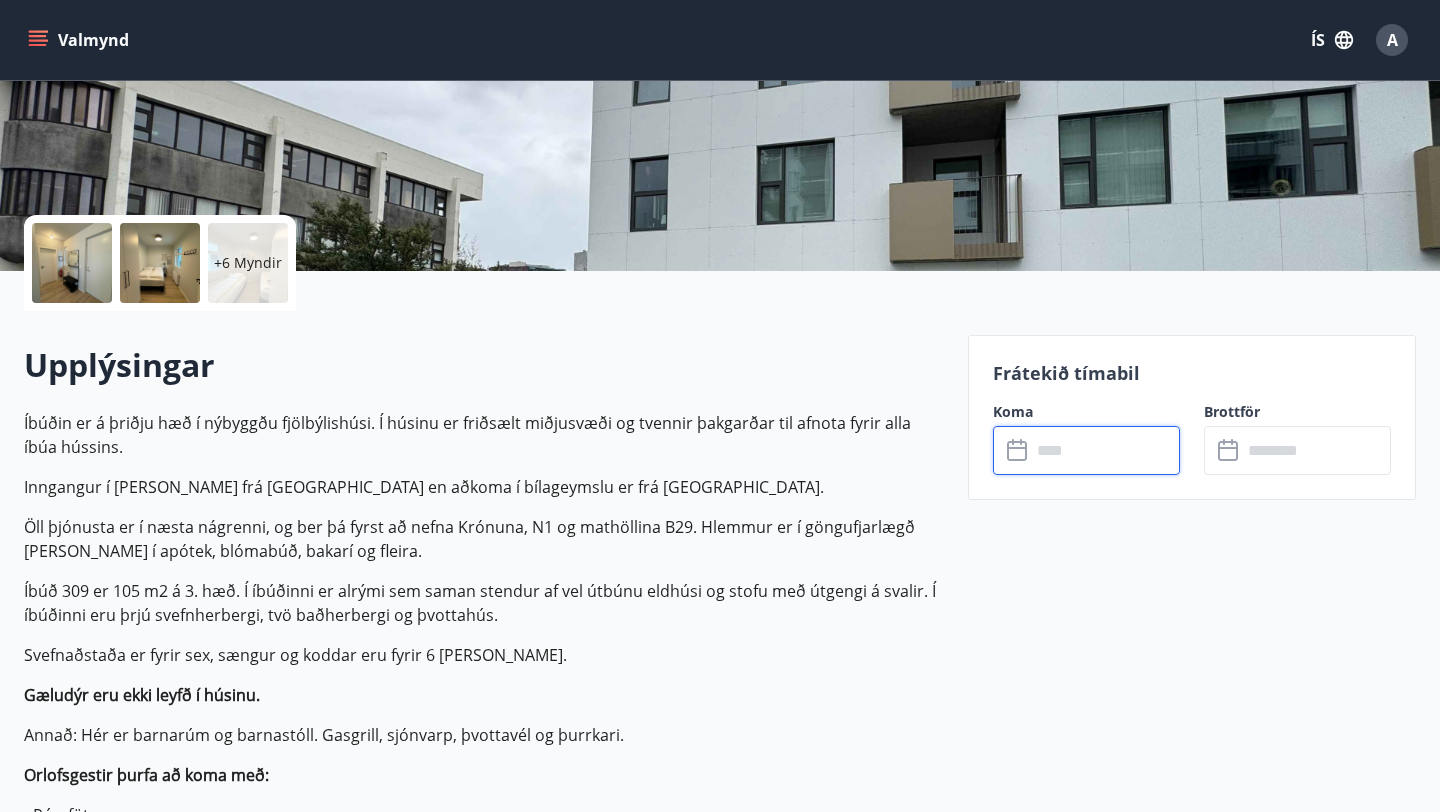 type on "******" 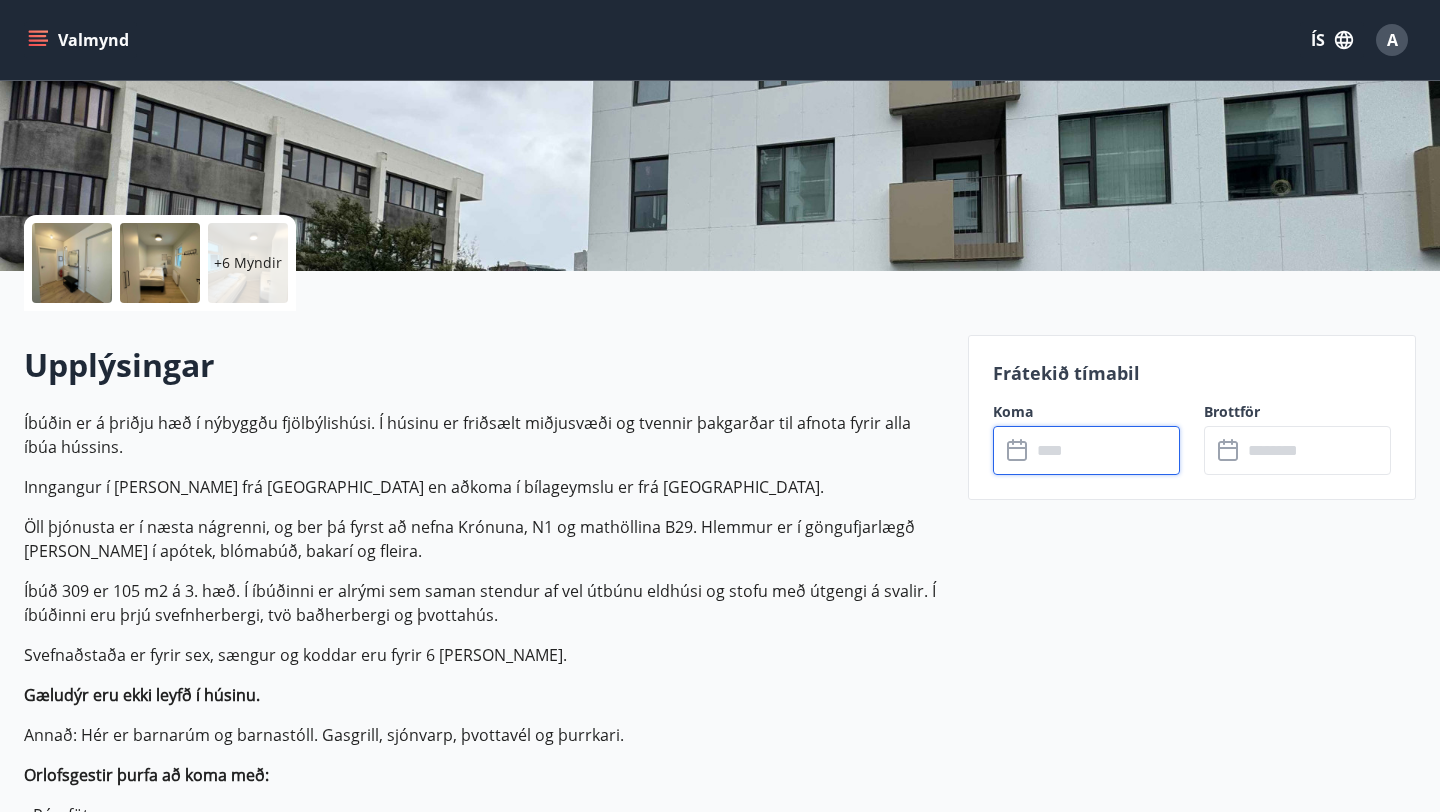 type on "******" 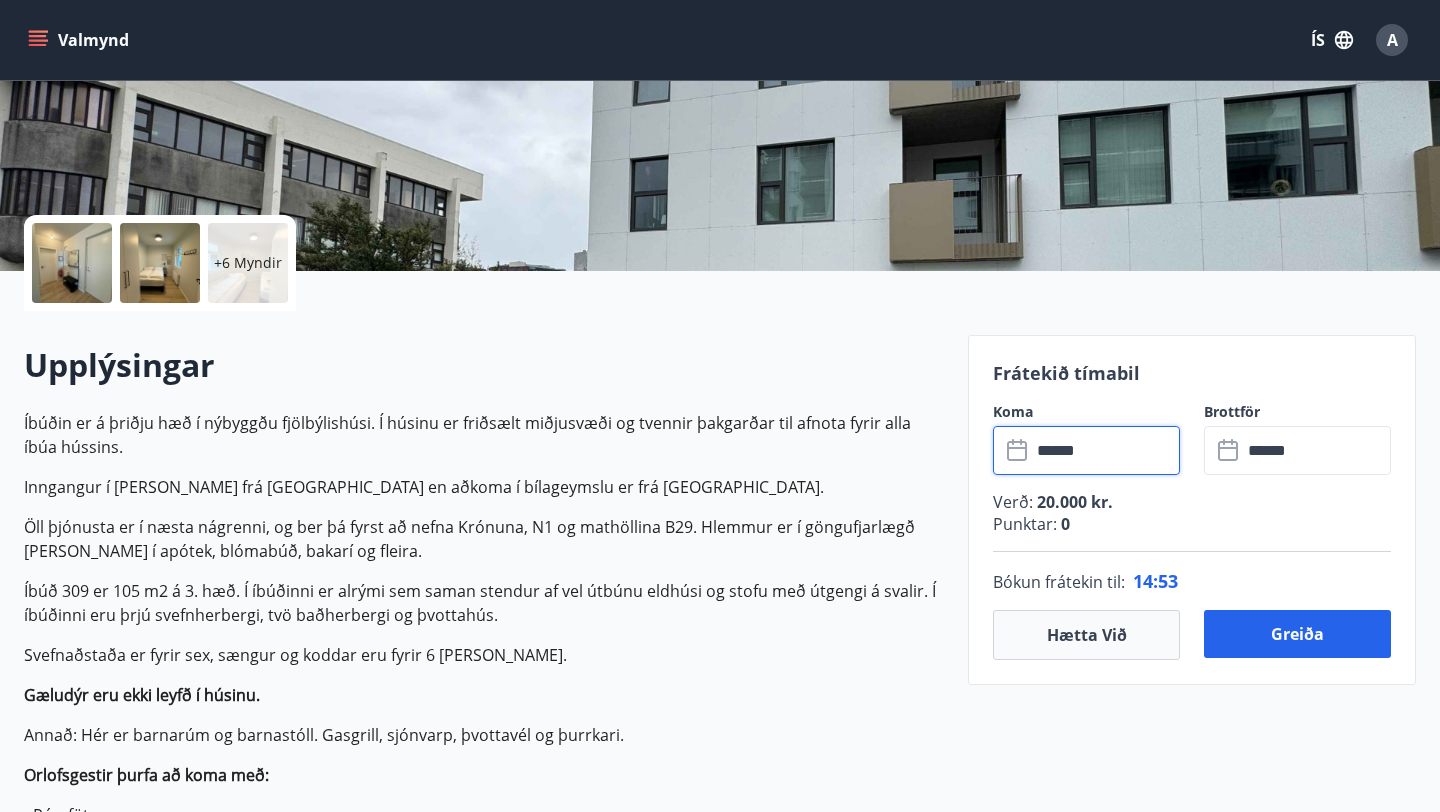 click on "******" at bounding box center (1105, 450) 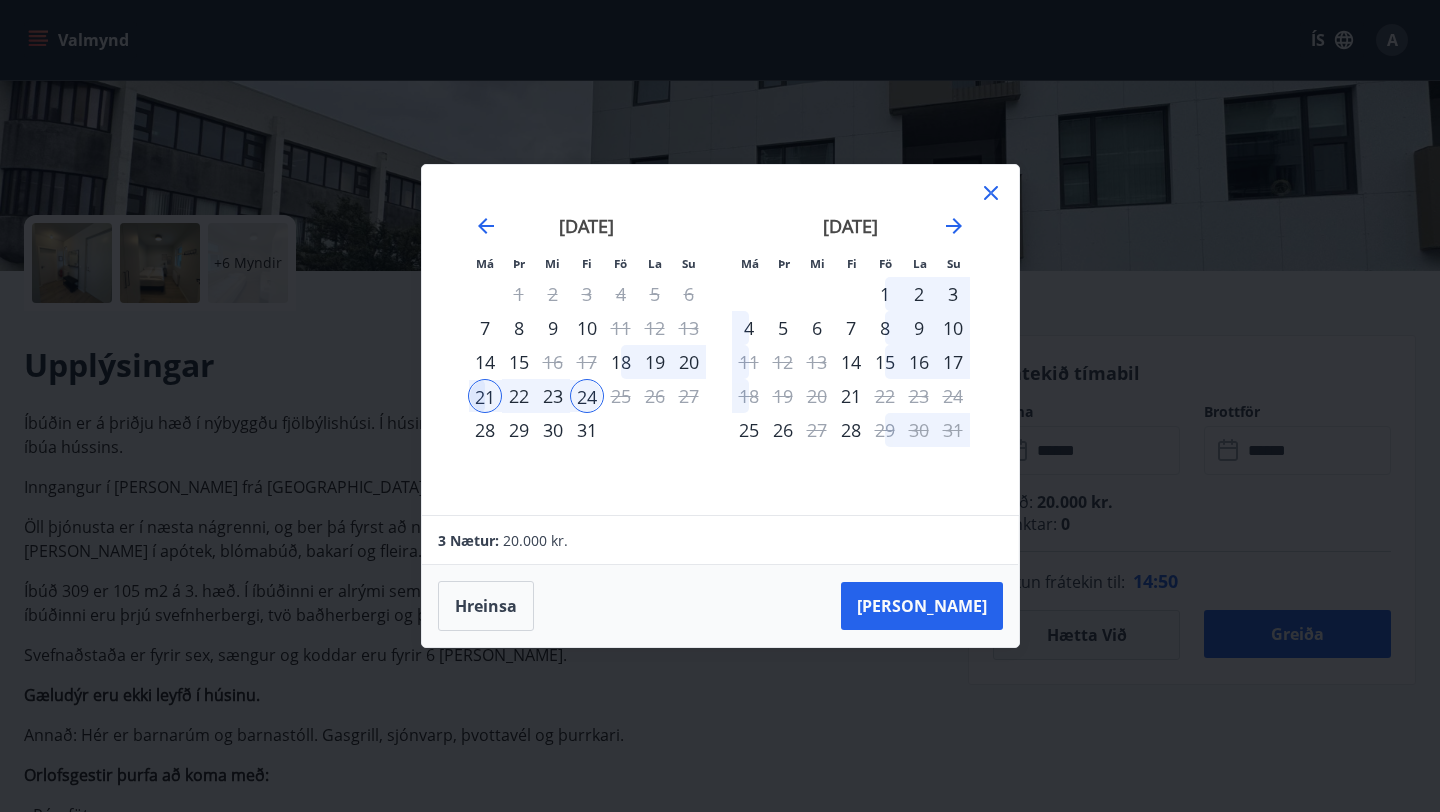click on "Má Þr Mi Fi Fö La Su Má Þr Mi Fi Fö La Su júní 2025 1 2 3 4 5 6 7 8 9 10 11 12 13 14 15 16 17 18 19 20 21 22 23 24 25 26 27 28 29 30 júlí 2025 1 2 3 4 5 6 7 8 9 10 11 12 13 14 15 16 17 18 19 20 21 22 23 24 25 26 27 28 29 30 31 ágúst 2025 1 2 3 4 5 6 7 8 9 10 11 12 13 14 15 16 17 18 19 20 21 22 23 24 25 26 27 28 29 30 31 september 2025 1 2 3 4 5 6 7 8 9 10 11 12 13 14 15 16 17 18 19 20 21 22 23 24 25 26 27 28 29 30 3 Nætur: 20.000 kr. Hreinsa Taka Frá" at bounding box center (720, 406) 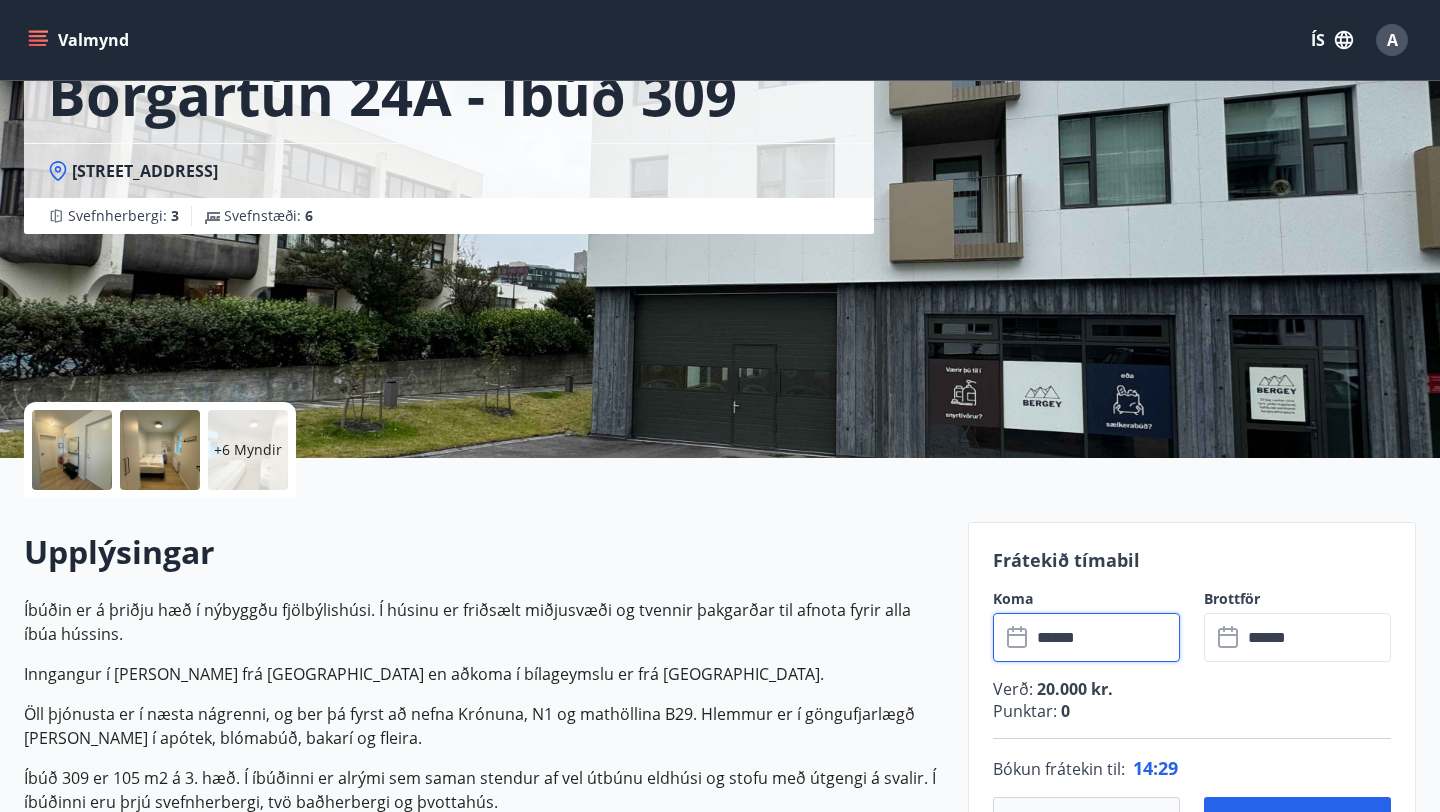 scroll, scrollTop: 0, scrollLeft: 0, axis: both 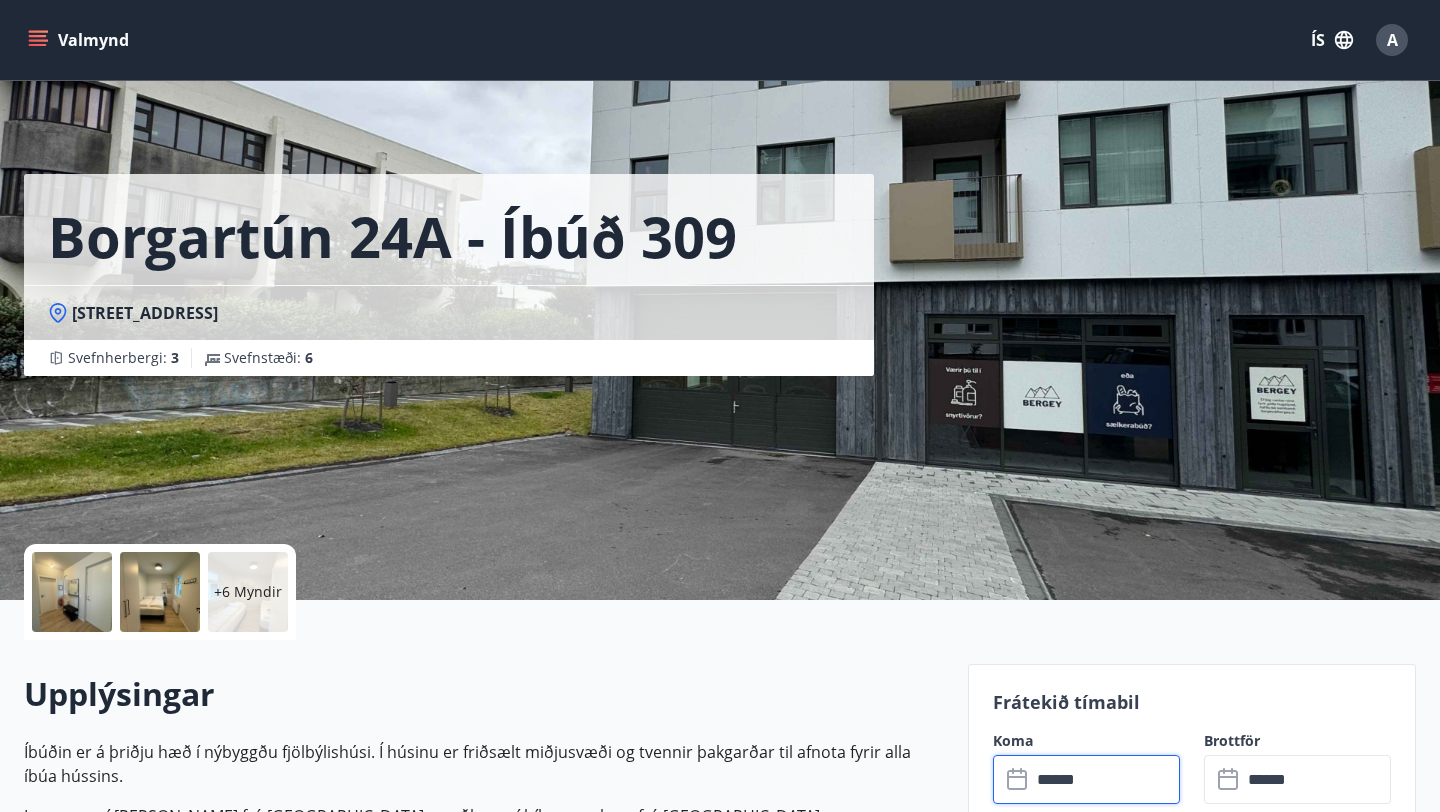 click at bounding box center (72, 592) 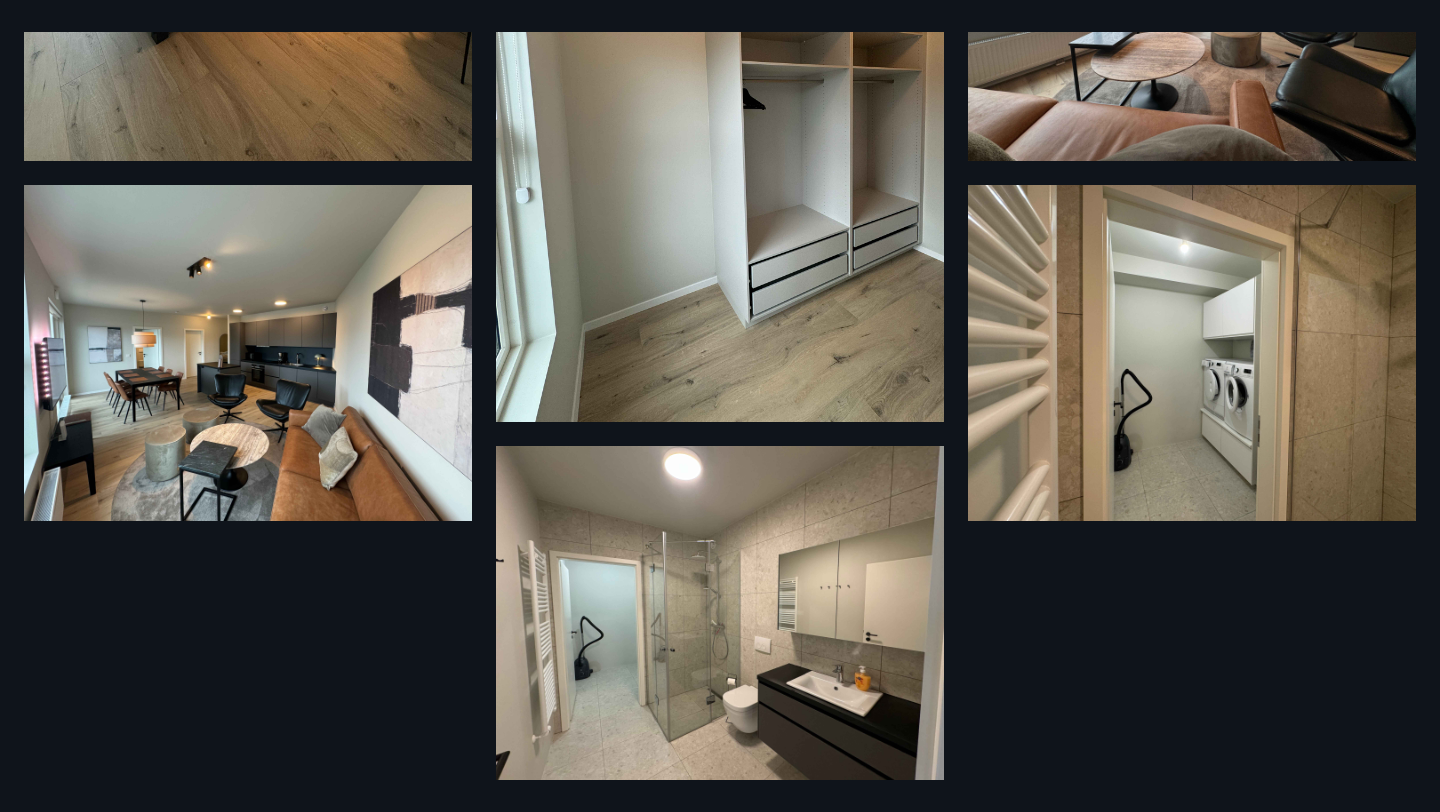 scroll, scrollTop: 1537, scrollLeft: 0, axis: vertical 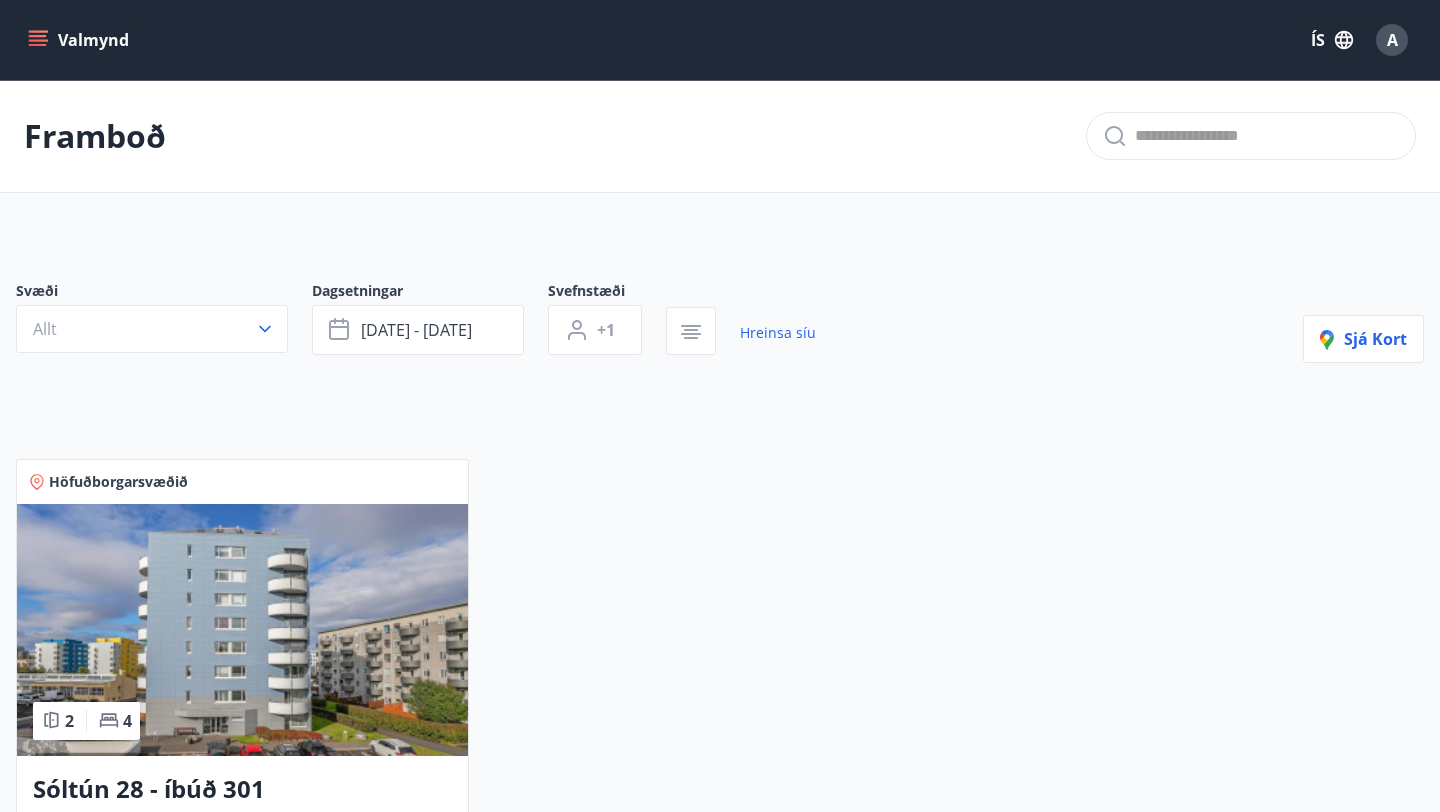 click 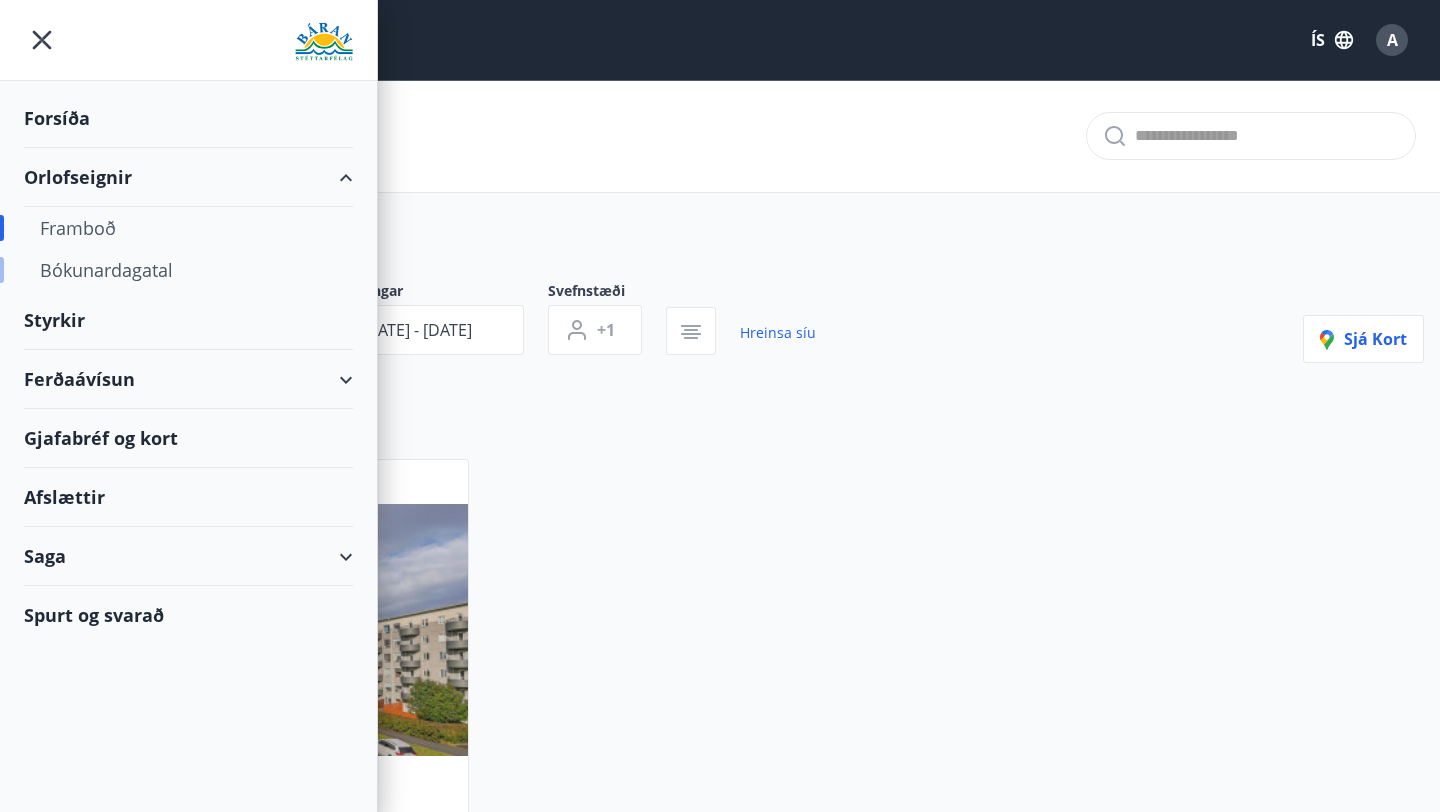 click on "Bókunardagatal" at bounding box center [188, 270] 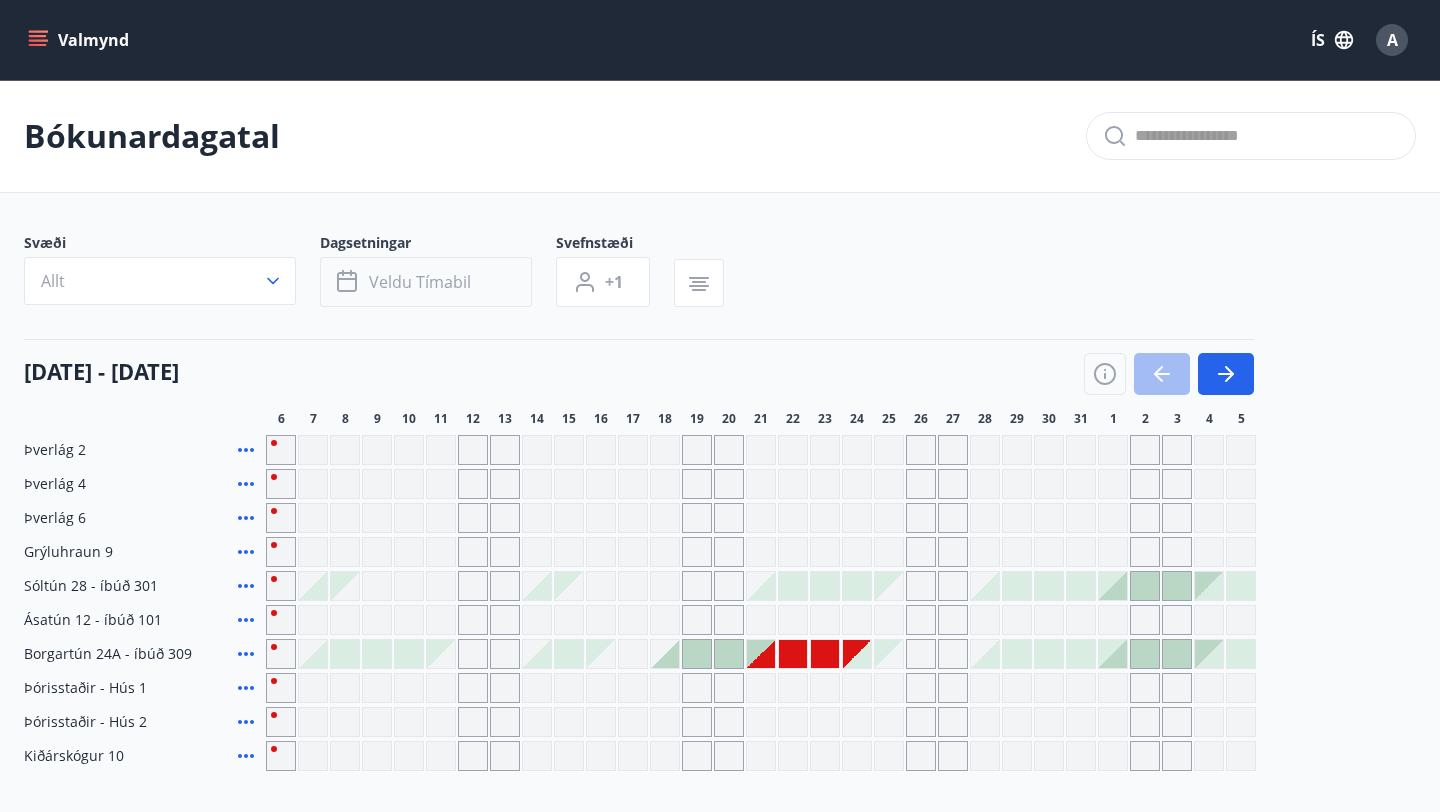 click on "Veldu tímabil" at bounding box center (420, 282) 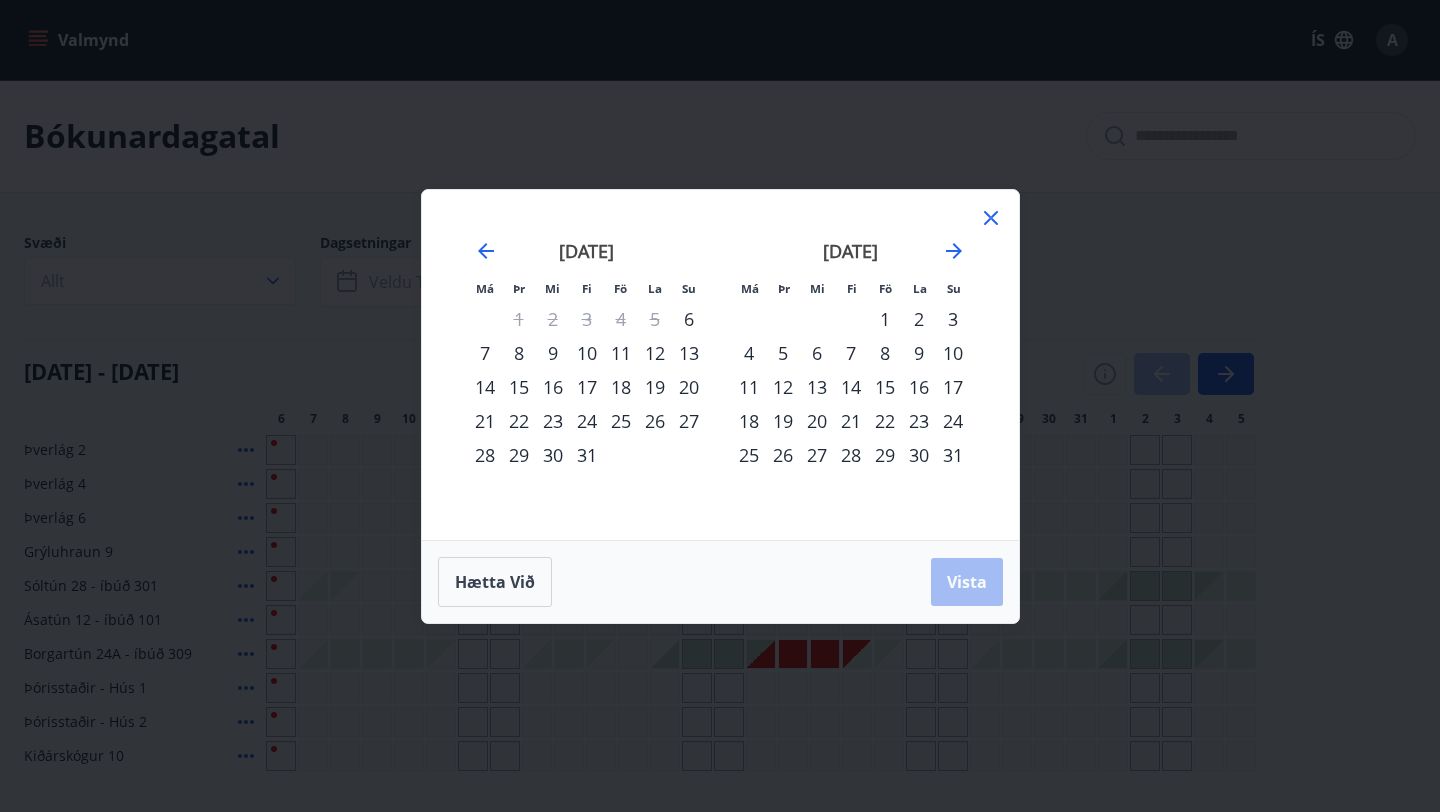 click on "21" at bounding box center (485, 421) 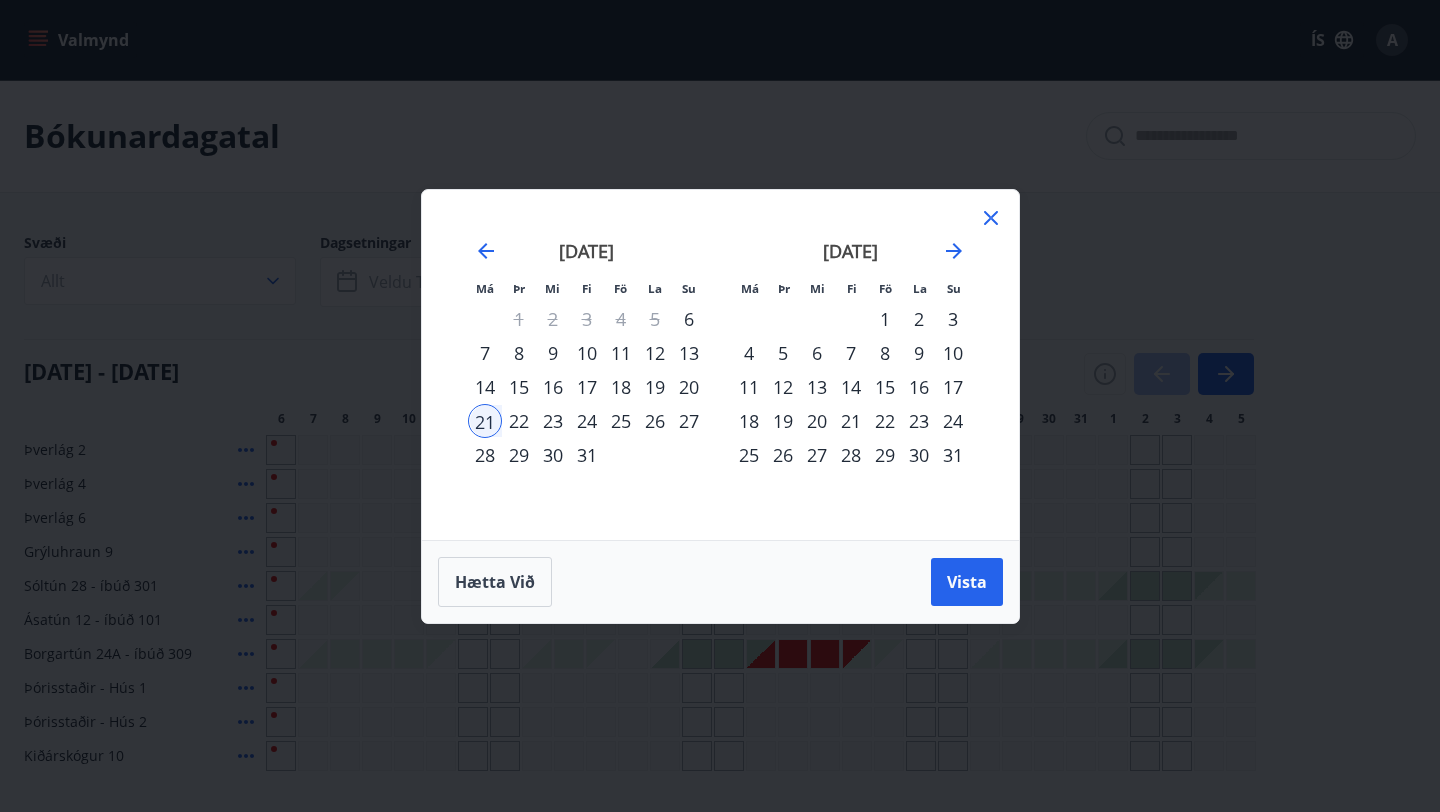 click on "24" at bounding box center (587, 421) 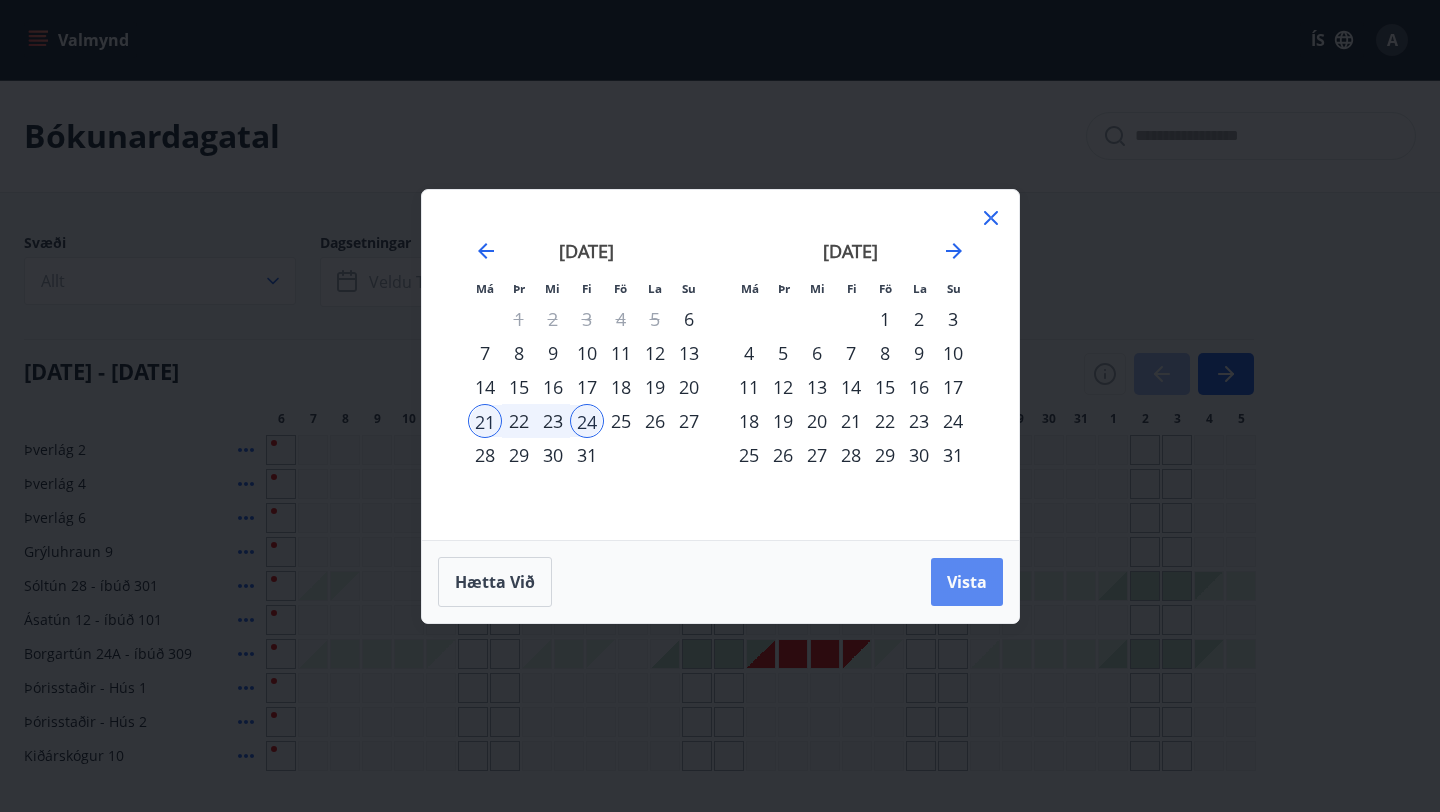 click on "Vista" at bounding box center [967, 582] 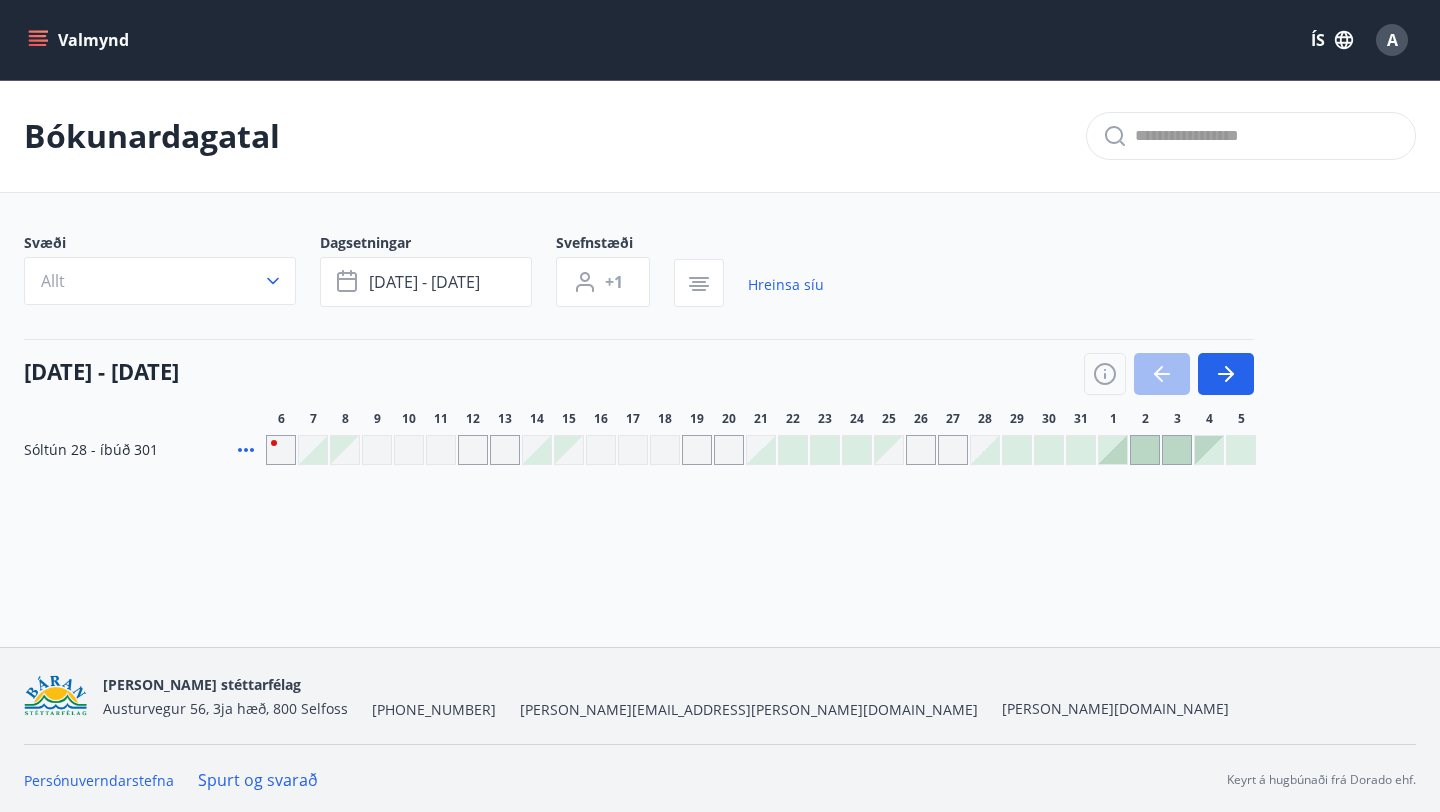 click 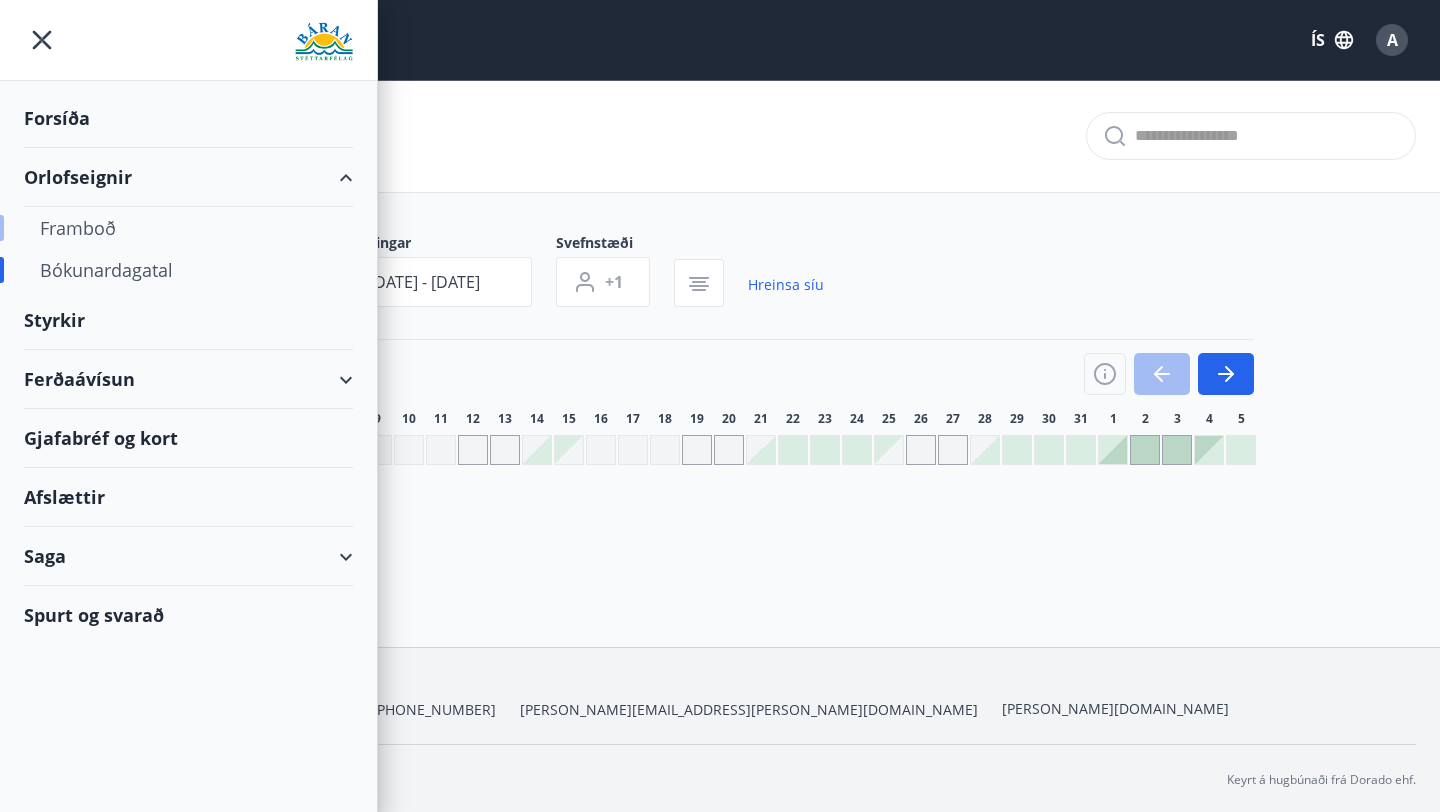 click on "Framboð" at bounding box center (188, 228) 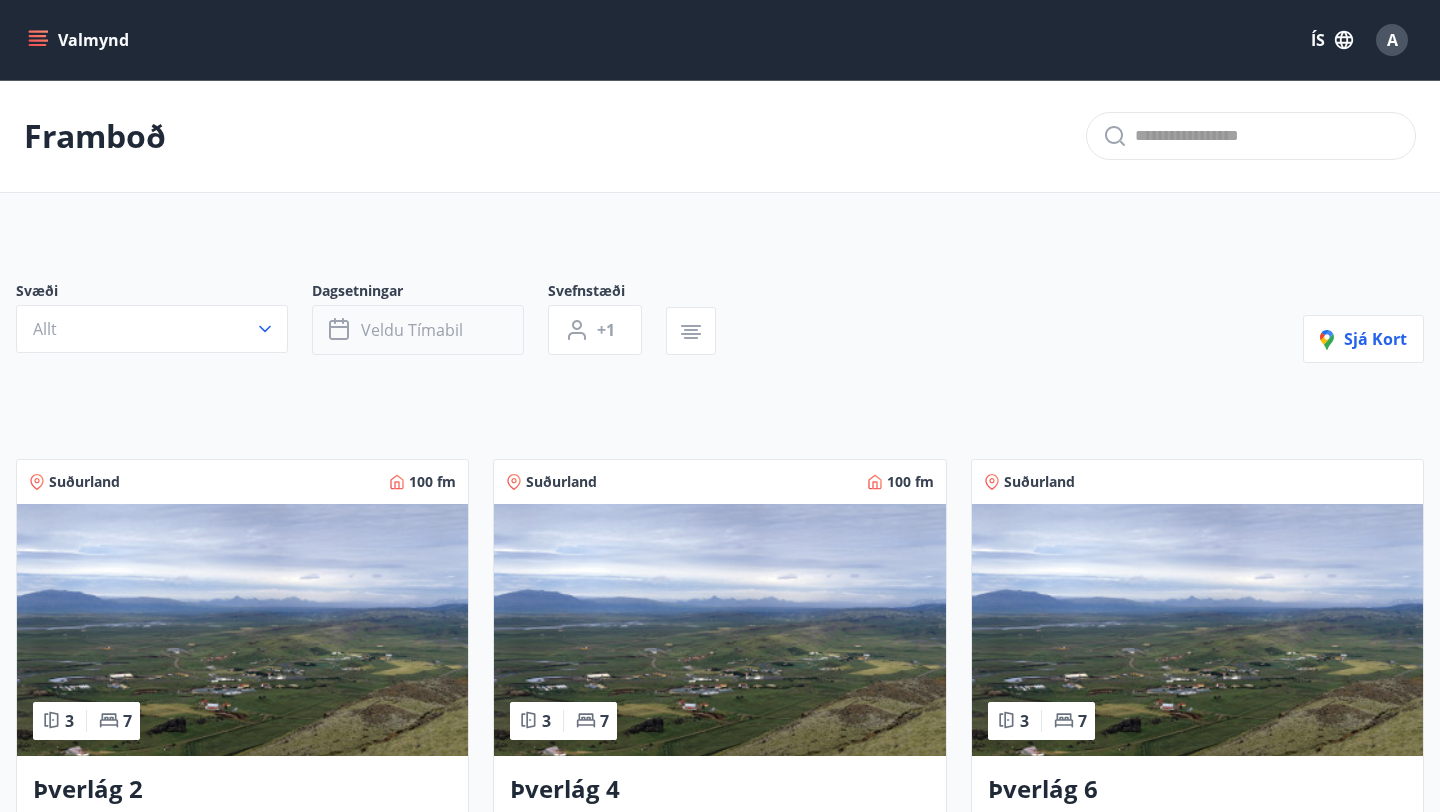 click on "Veldu tímabil" at bounding box center [412, 330] 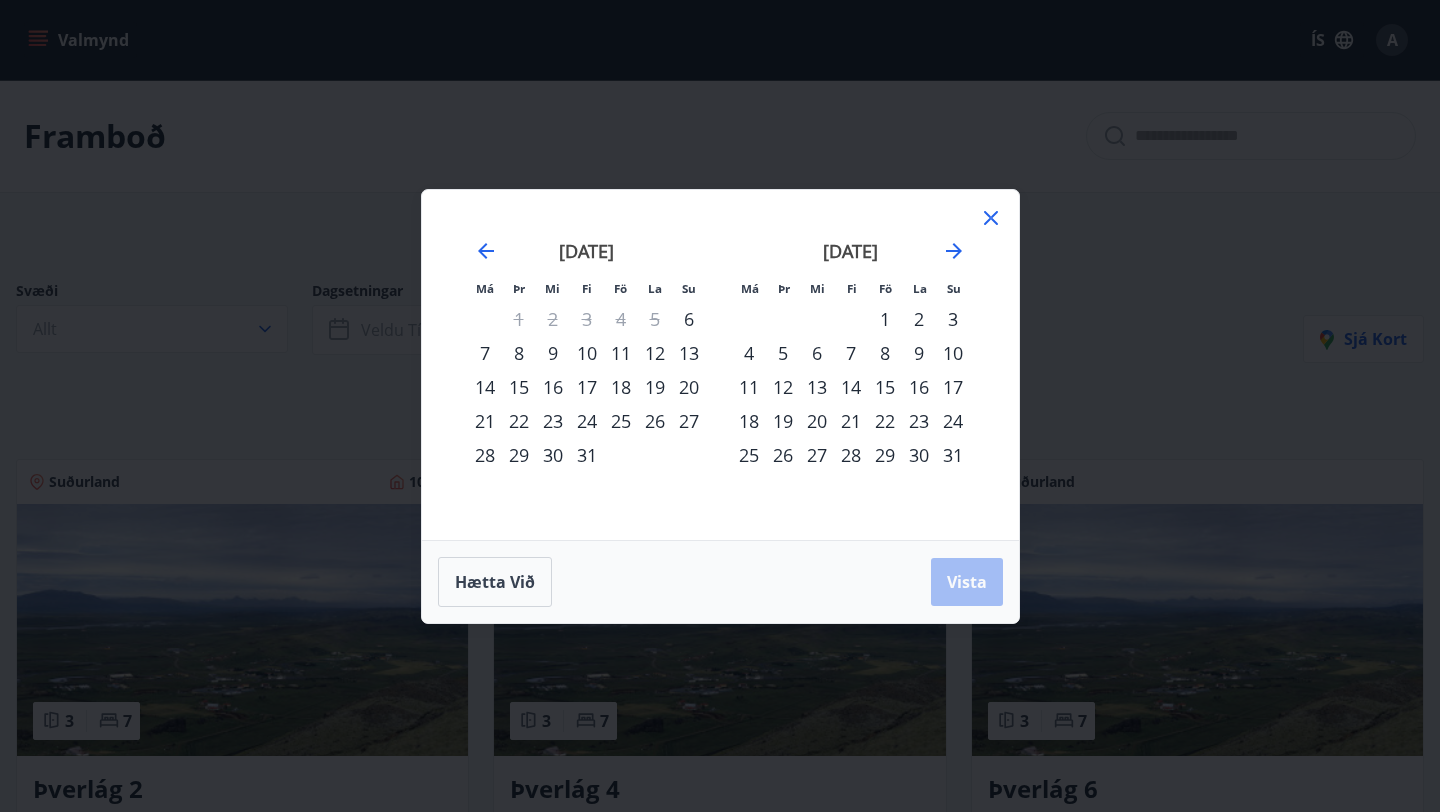 click on "21" at bounding box center [485, 421] 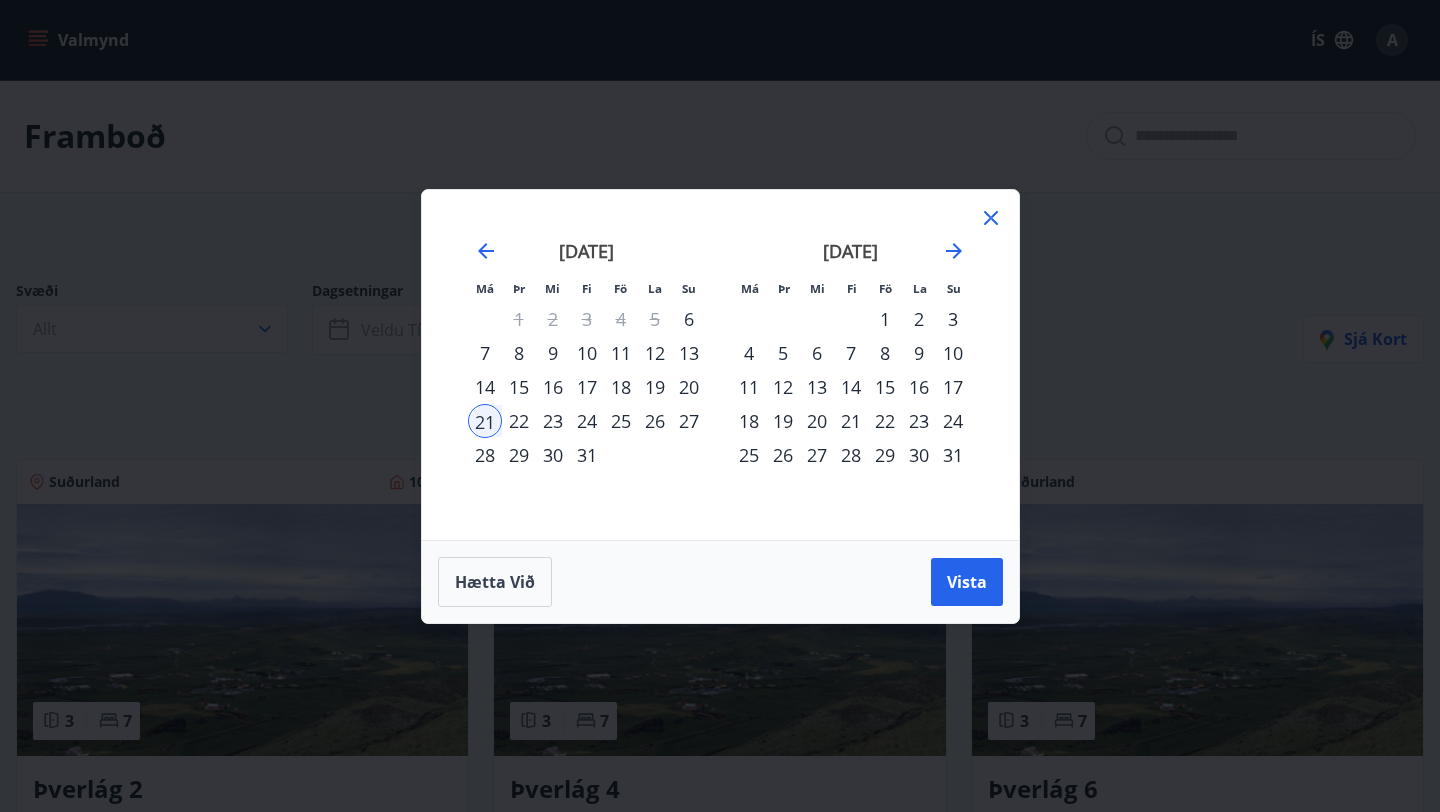 click on "24" at bounding box center [587, 421] 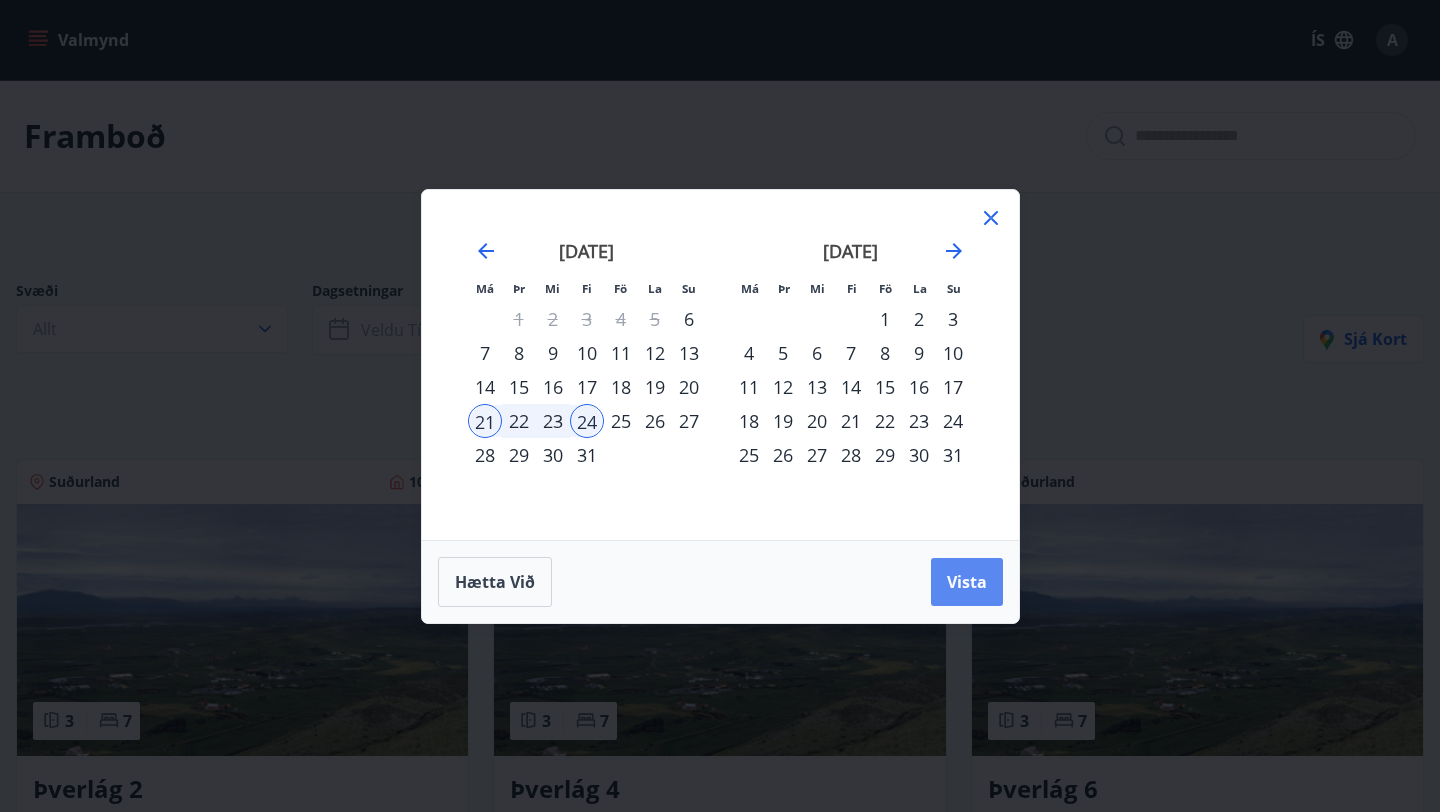 click on "Vista" at bounding box center (967, 582) 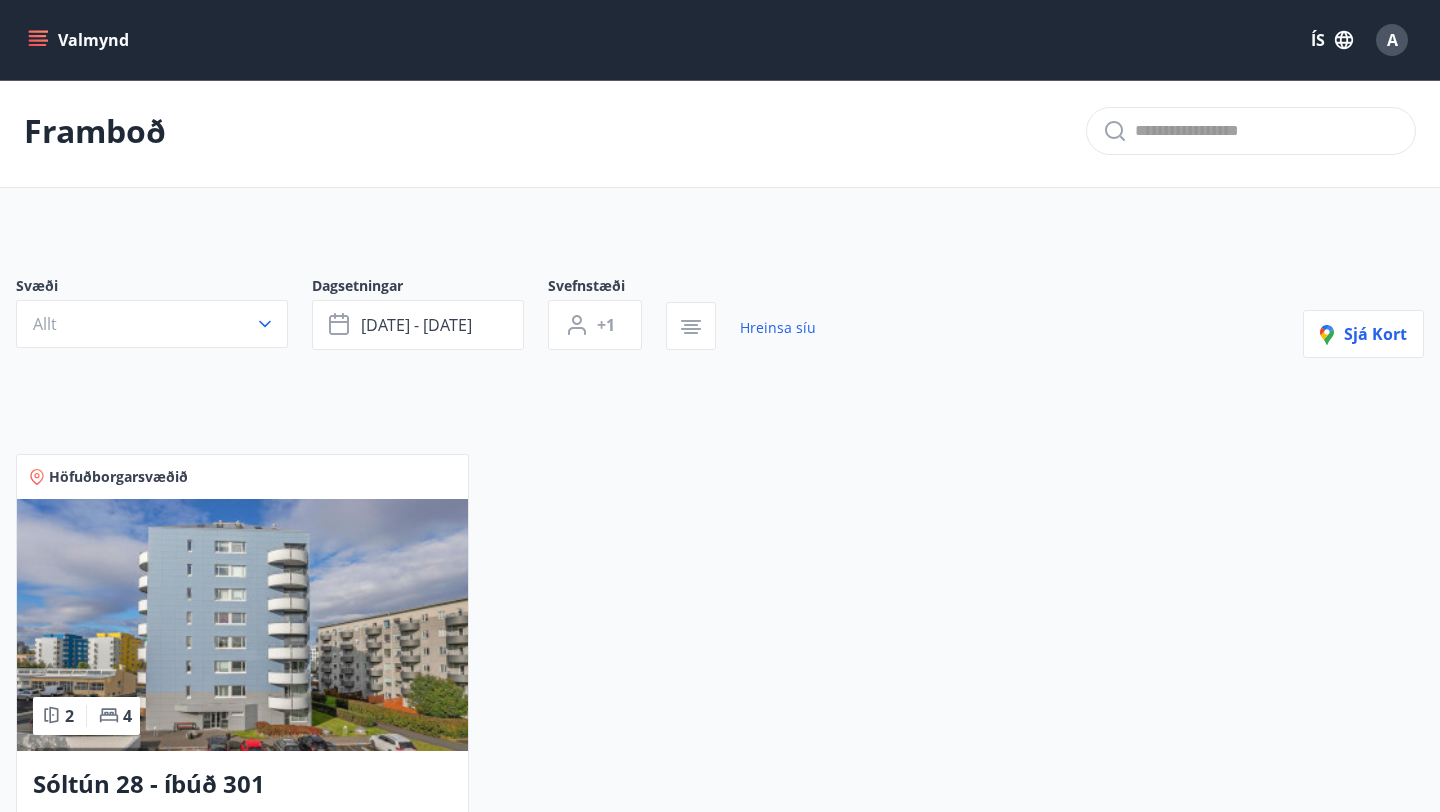 scroll, scrollTop: 0, scrollLeft: 0, axis: both 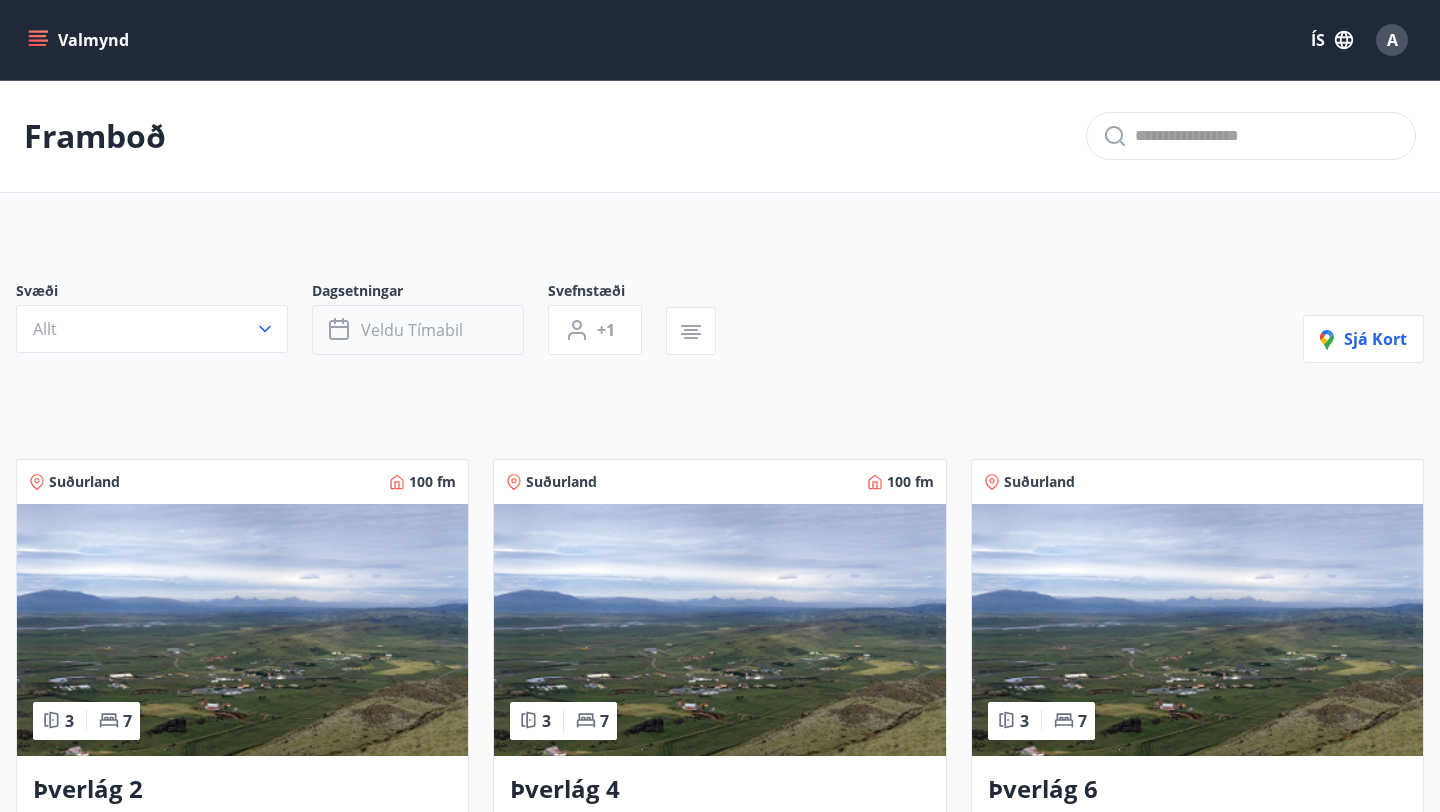 click on "Veldu tímabil" at bounding box center (412, 330) 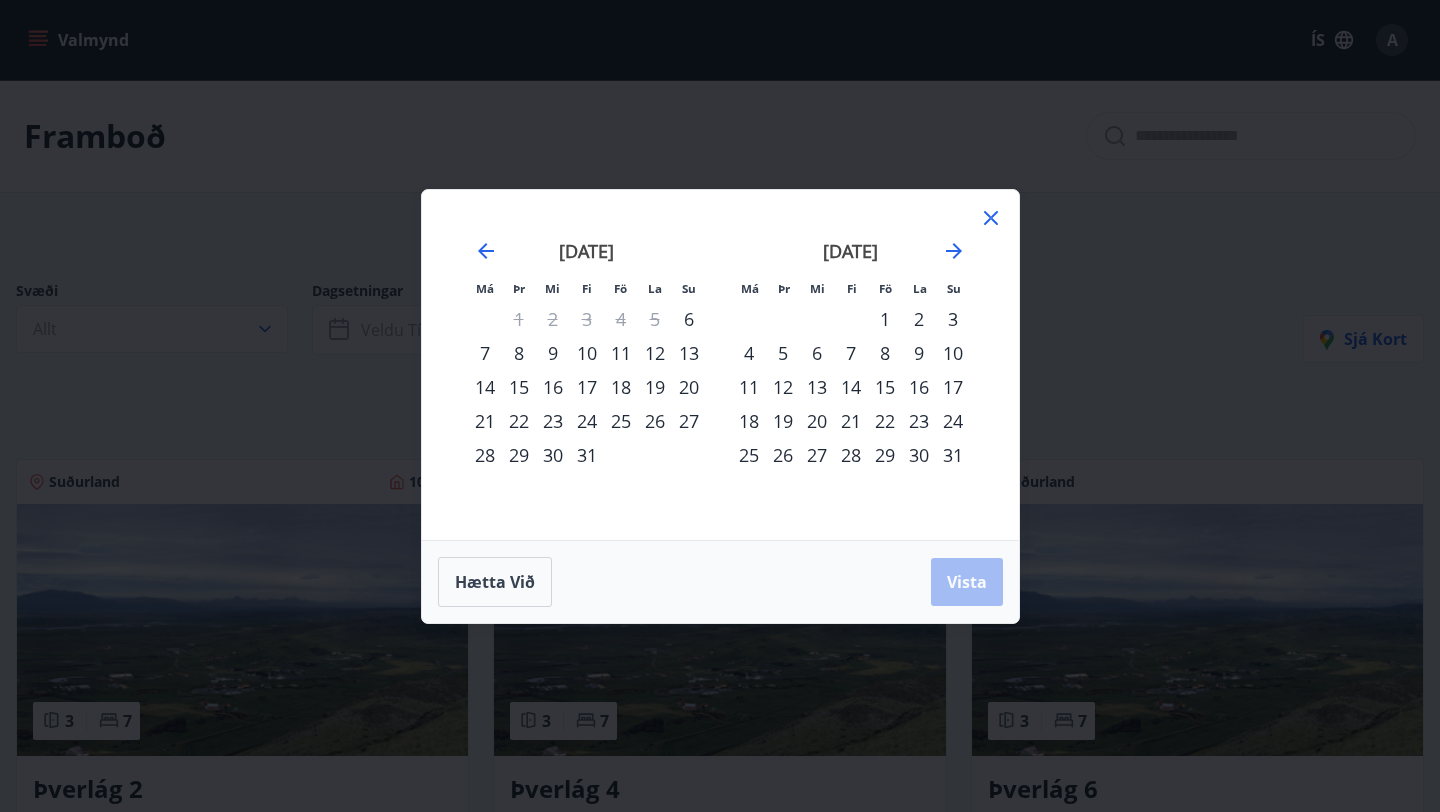 click on "22" at bounding box center (519, 421) 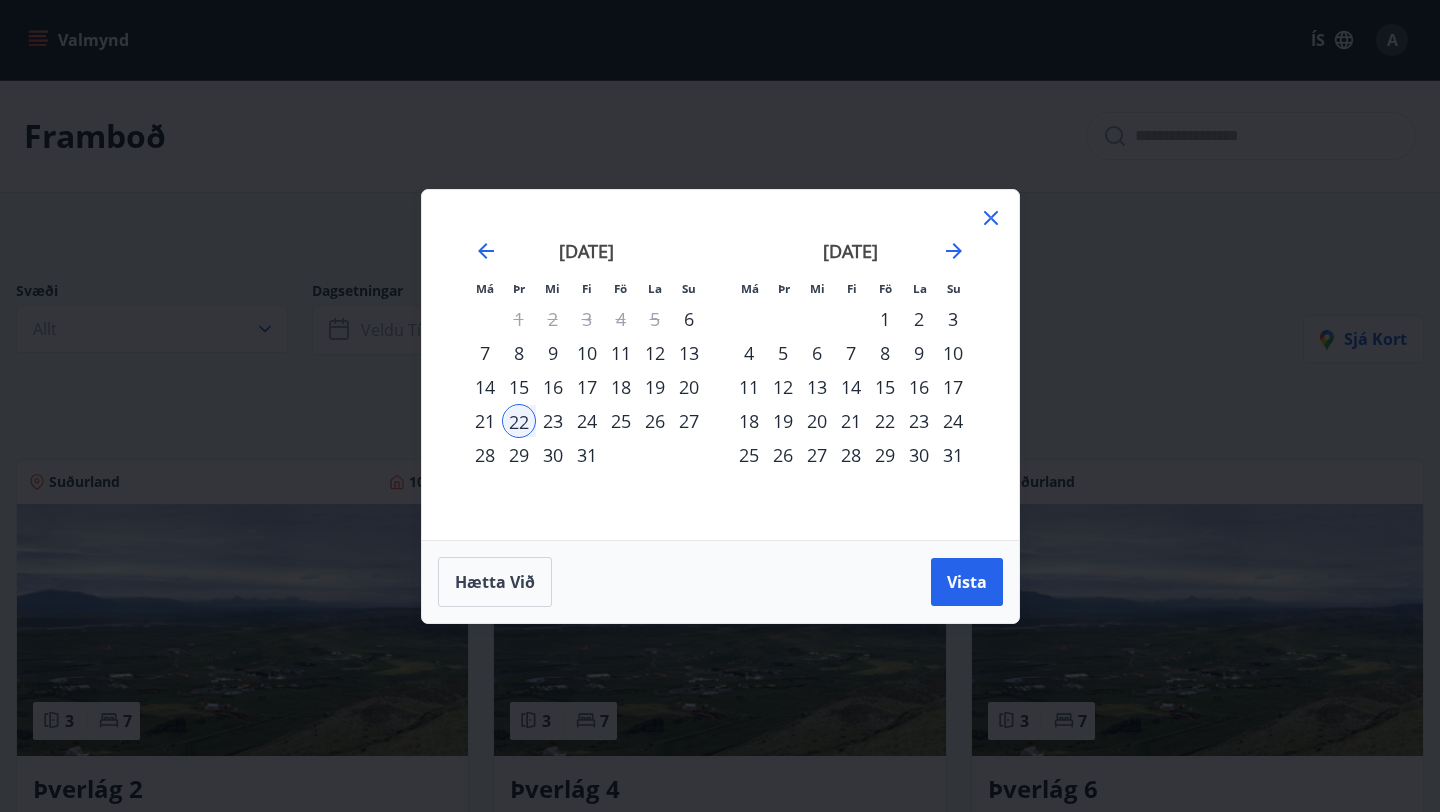 click on "21" at bounding box center (485, 421) 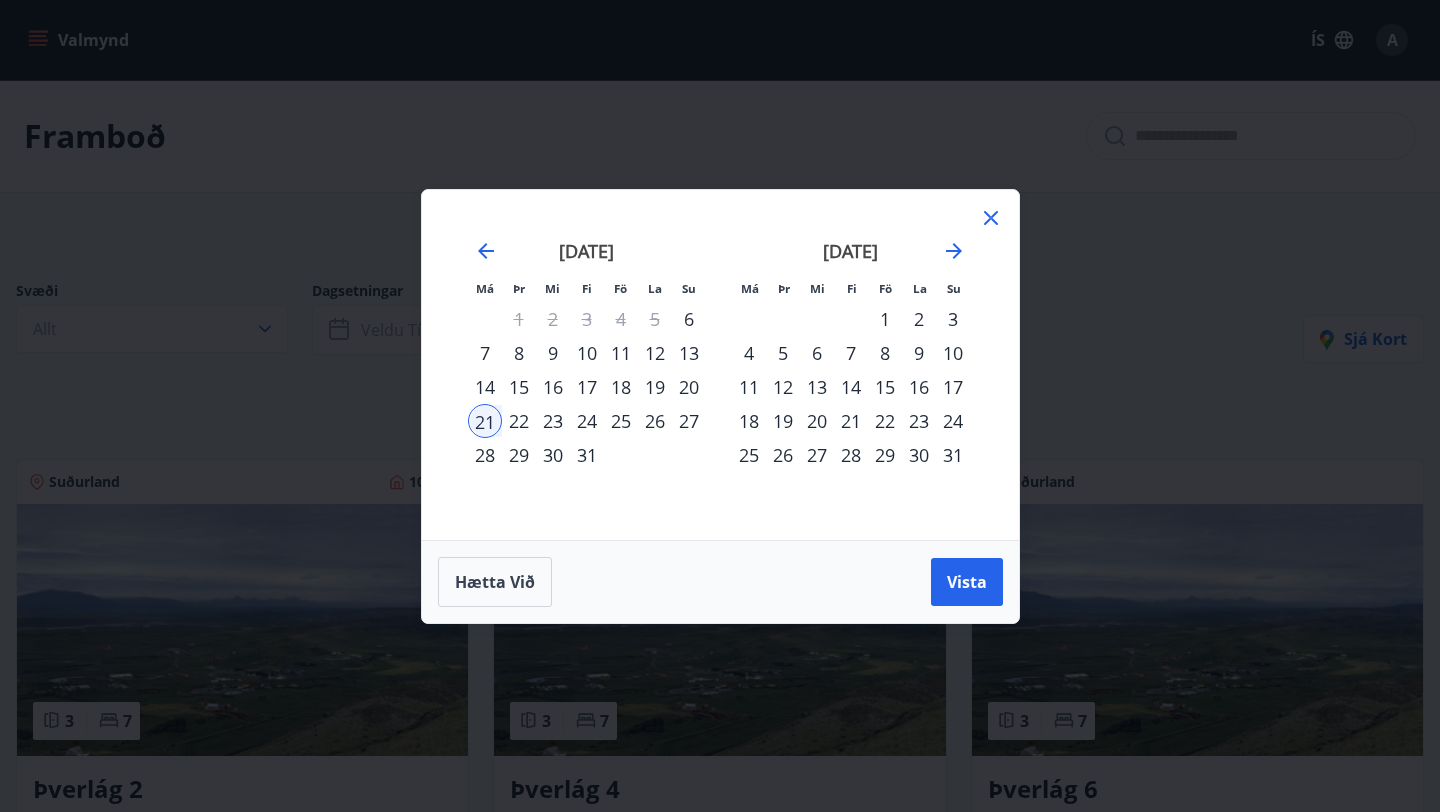 click on "24" at bounding box center [587, 421] 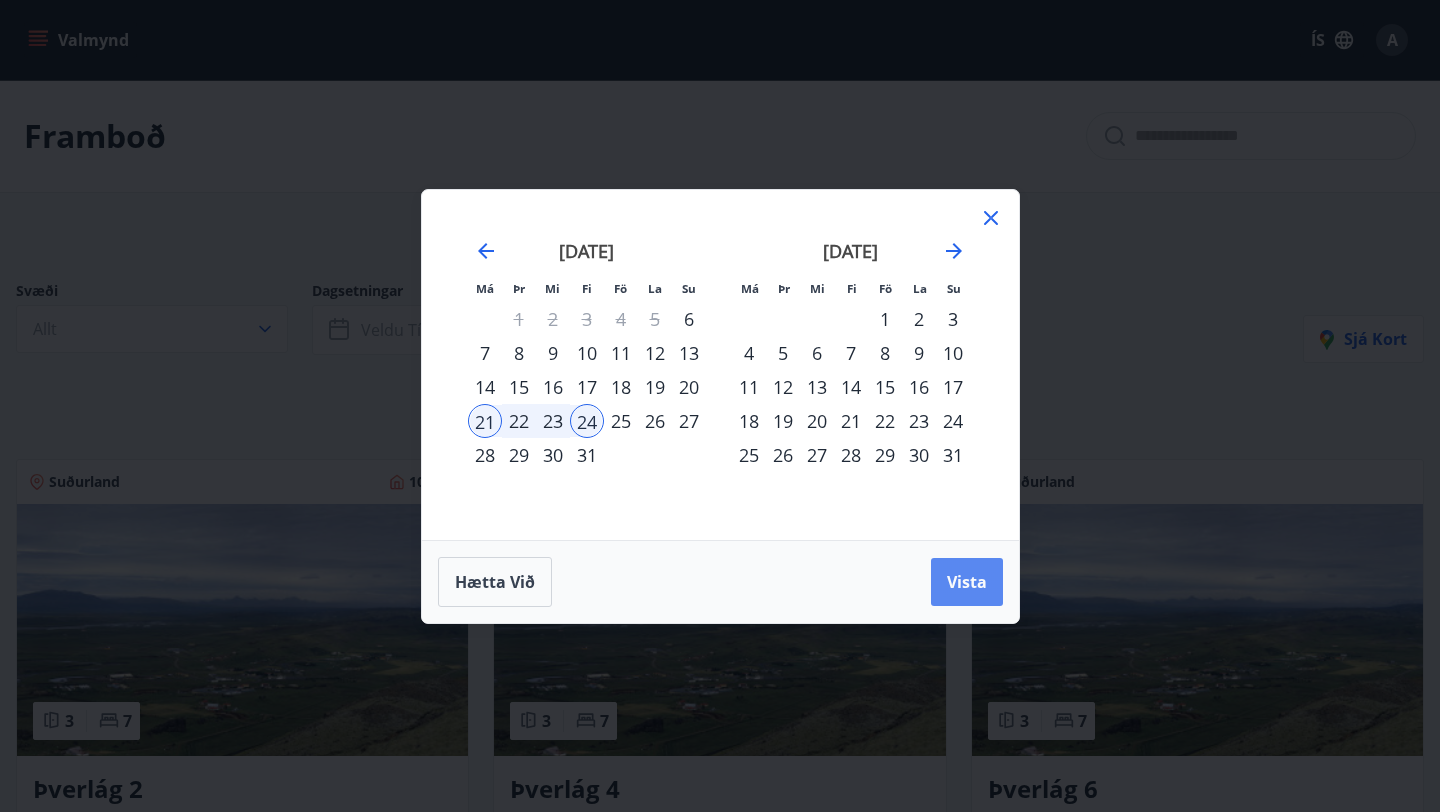 click on "Vista" at bounding box center (967, 582) 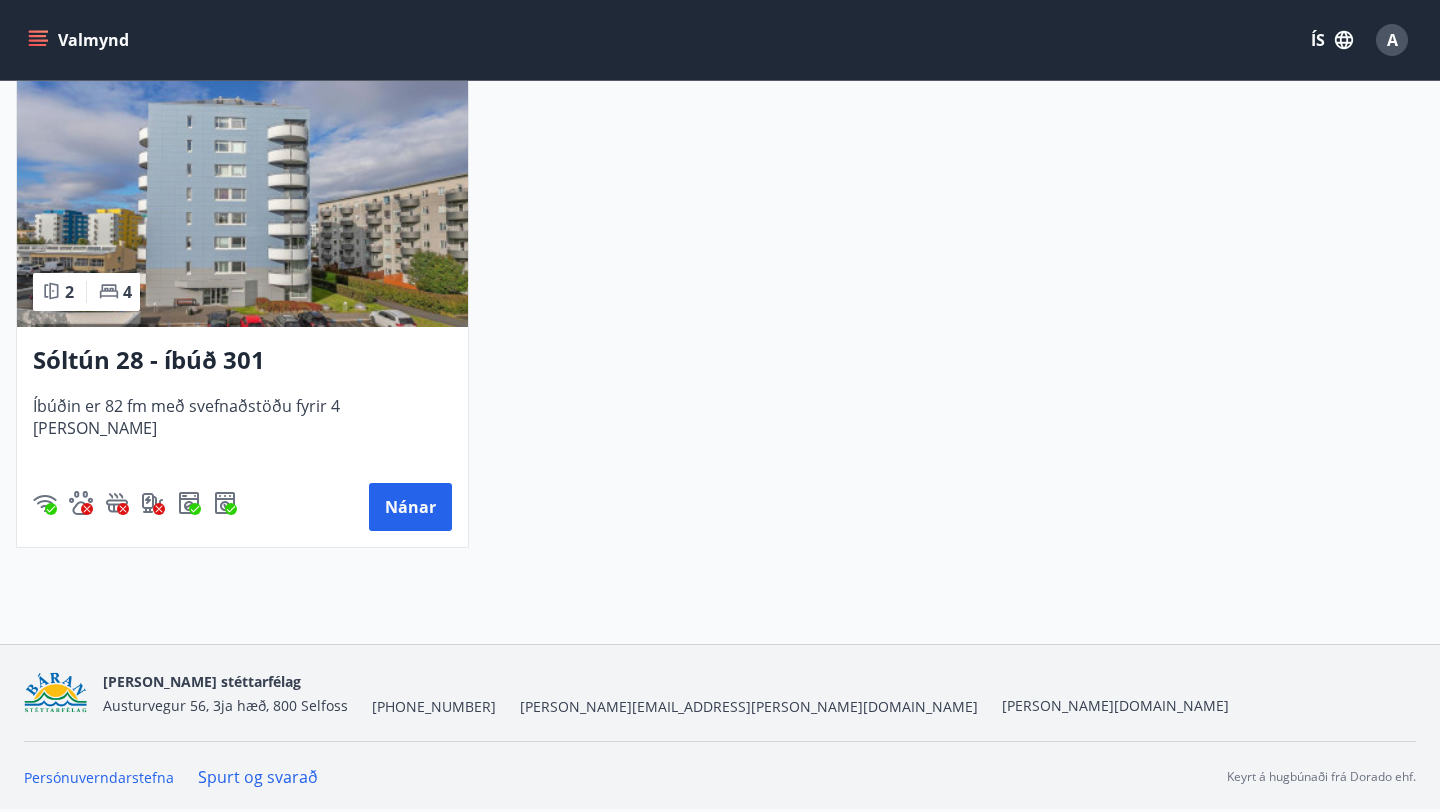 scroll, scrollTop: 0, scrollLeft: 0, axis: both 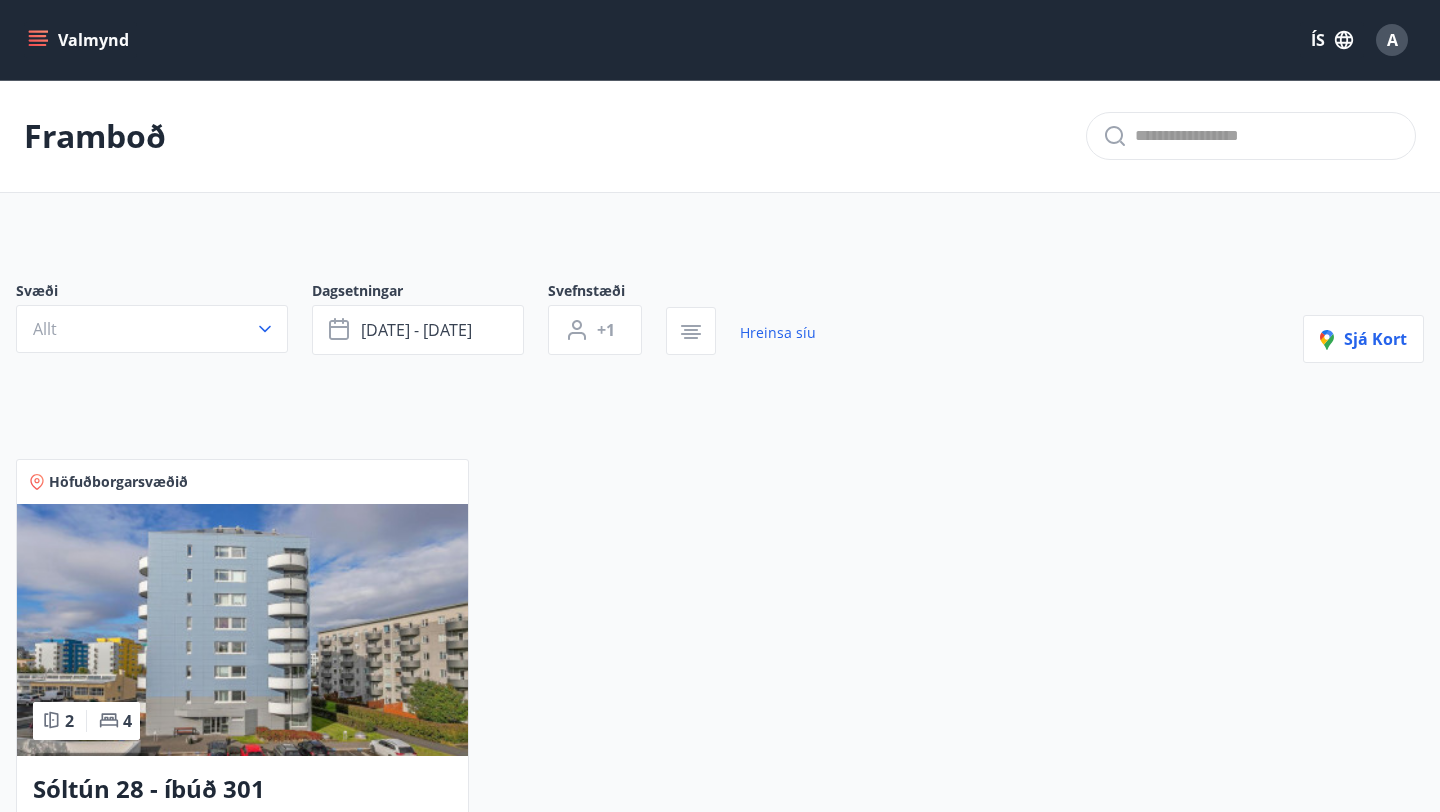 click on "Valmynd" at bounding box center [80, 40] 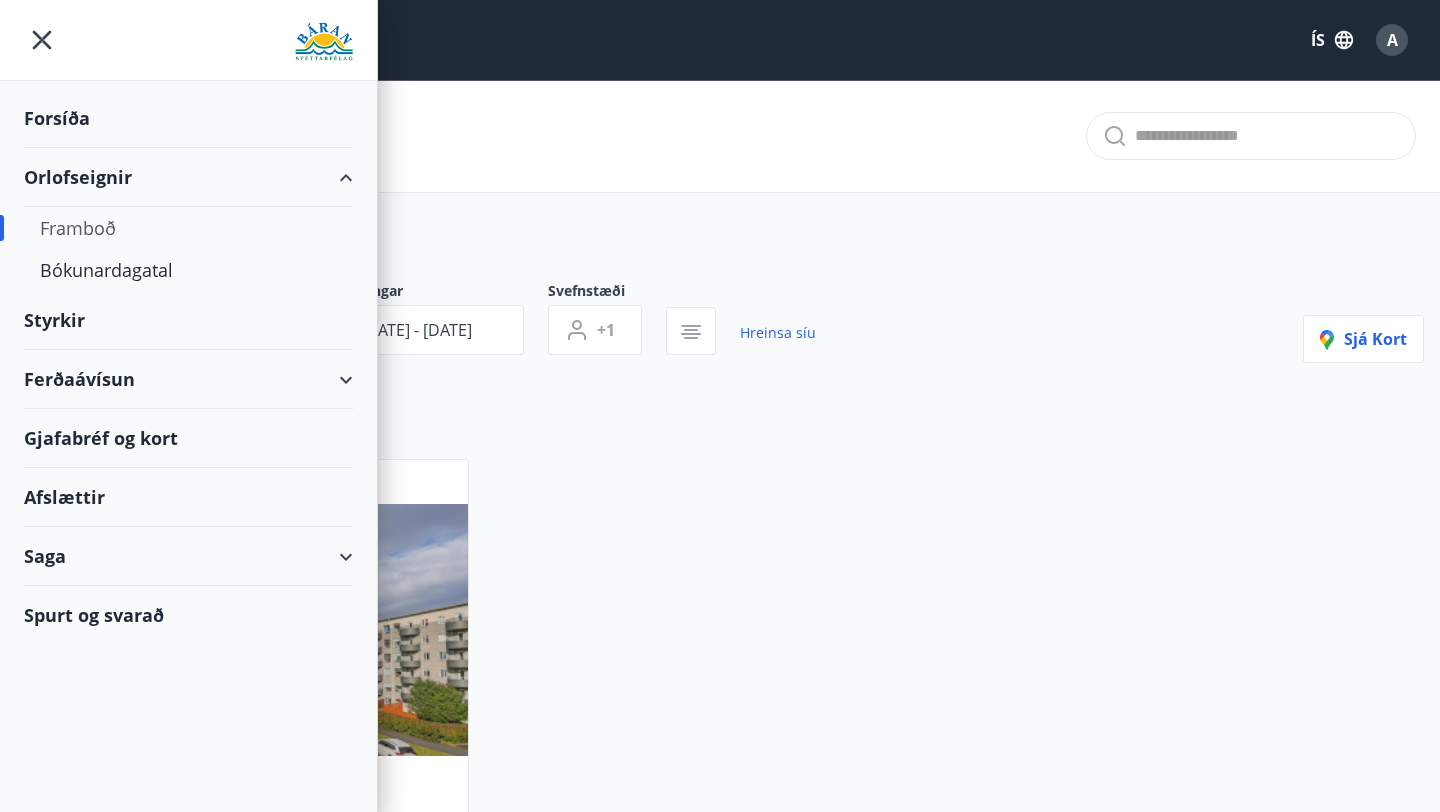 click on "Höfuðborgarsvæðið 2 4 Sóltún 28 - íbúð 301 Íbúðin er 82 fm með svefnaðstöðu fyrir 4 manns Nánar" at bounding box center (708, 706) 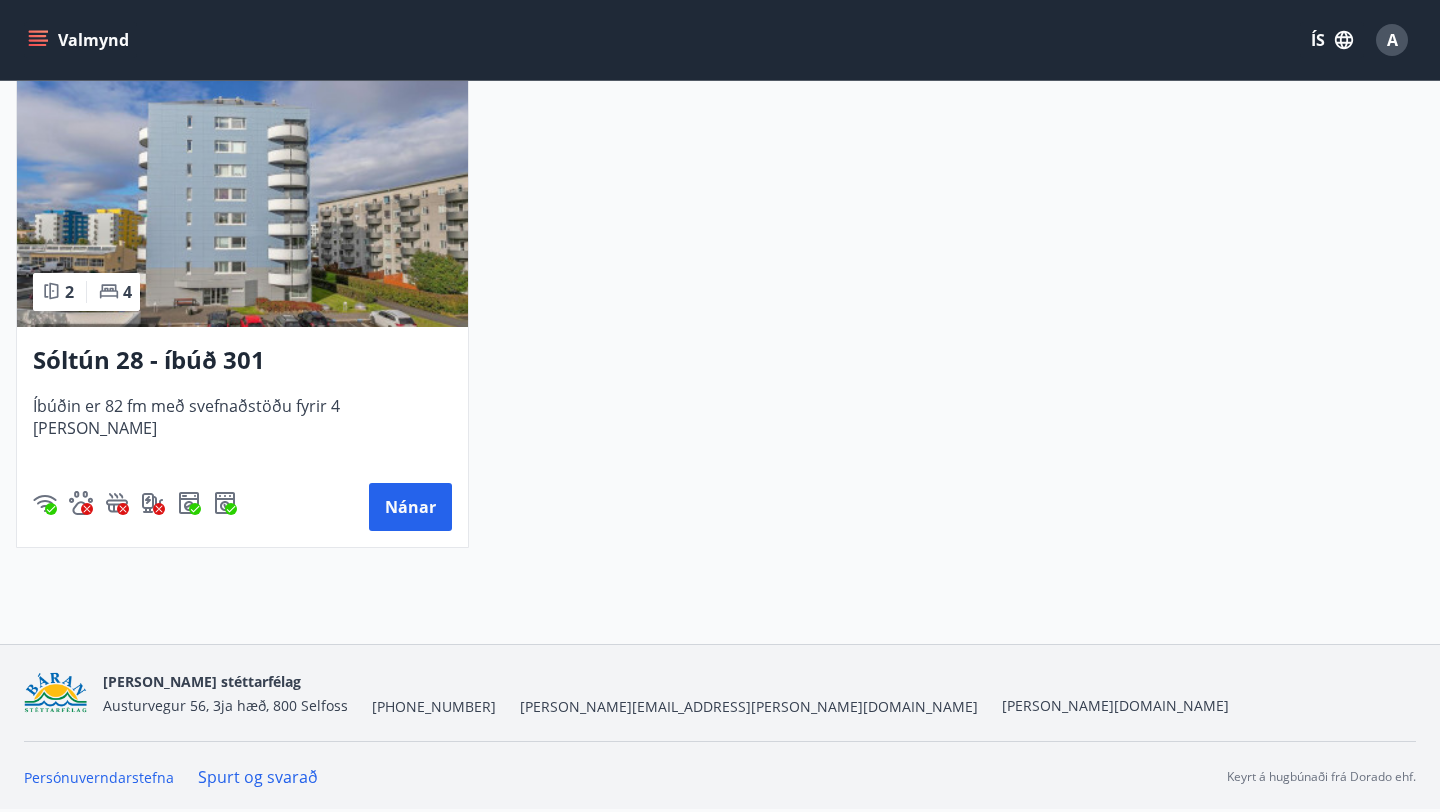 scroll, scrollTop: 0, scrollLeft: 0, axis: both 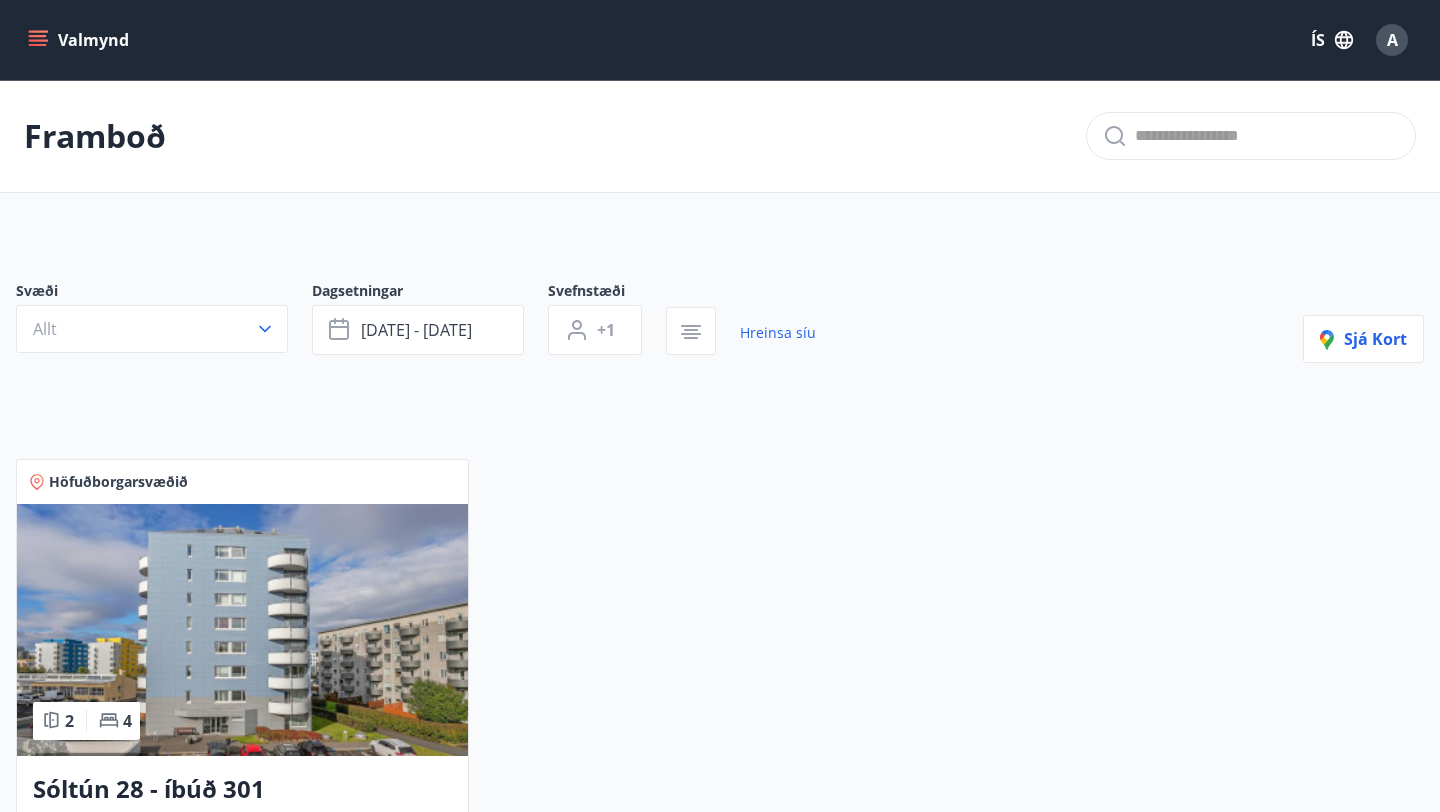 click on "A" at bounding box center [1392, 40] 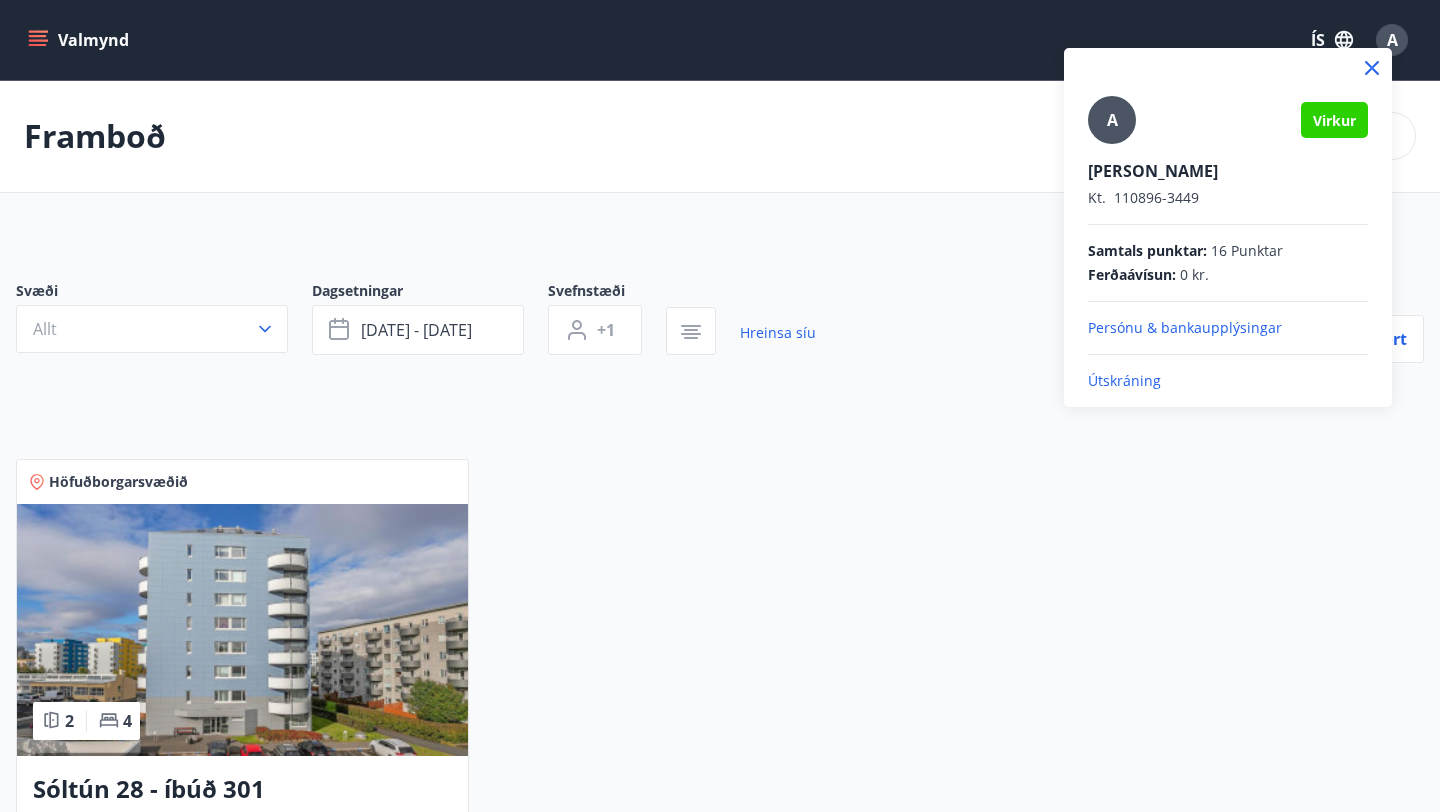 click on "A Virkur Assa Ágústsdóttir Kt. 110896-3449 Samtals punktar : 16   Punktar Ferðaávísun : 0 kr. Persónu & bankaupplýsingar Útskráning" at bounding box center (1228, 243) 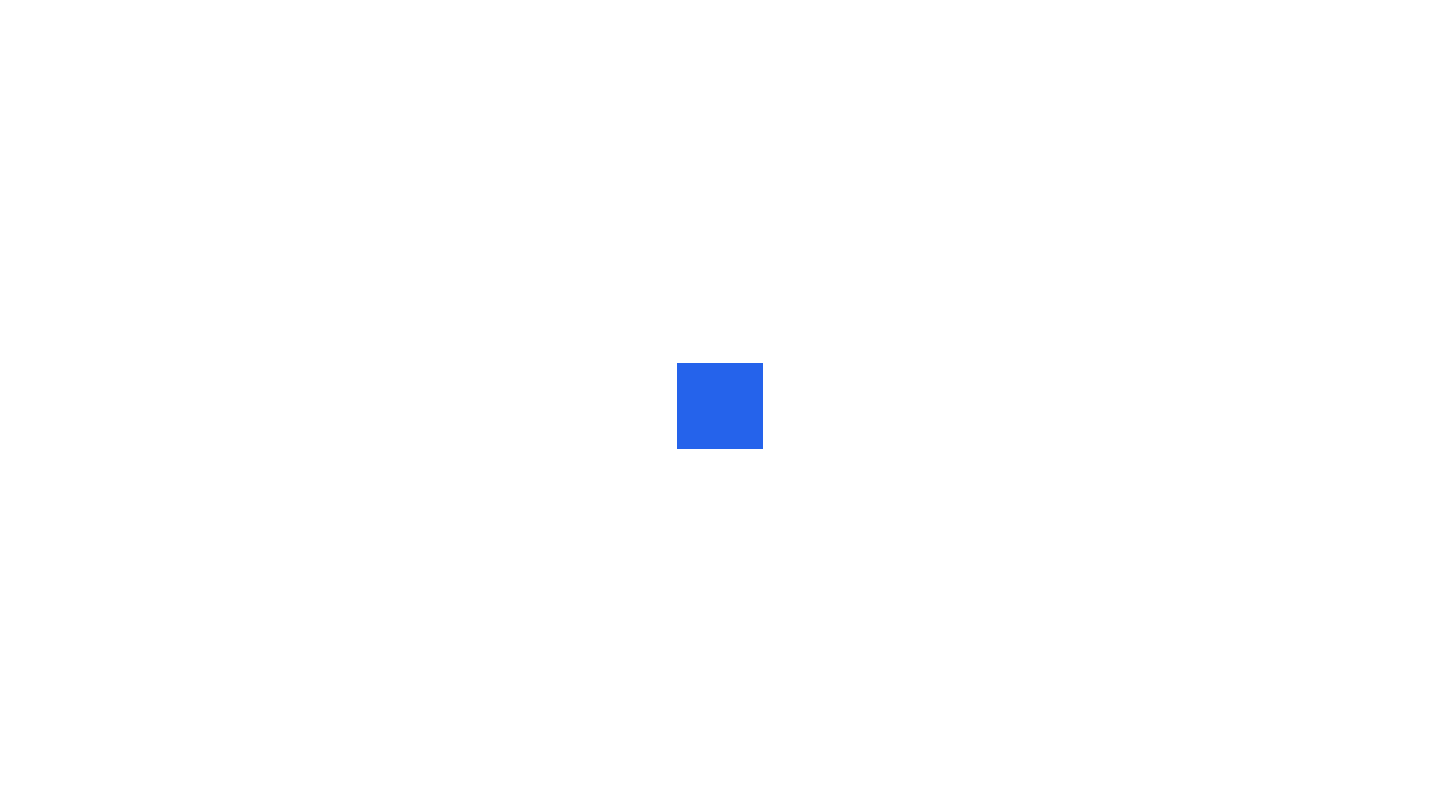 scroll, scrollTop: 0, scrollLeft: 0, axis: both 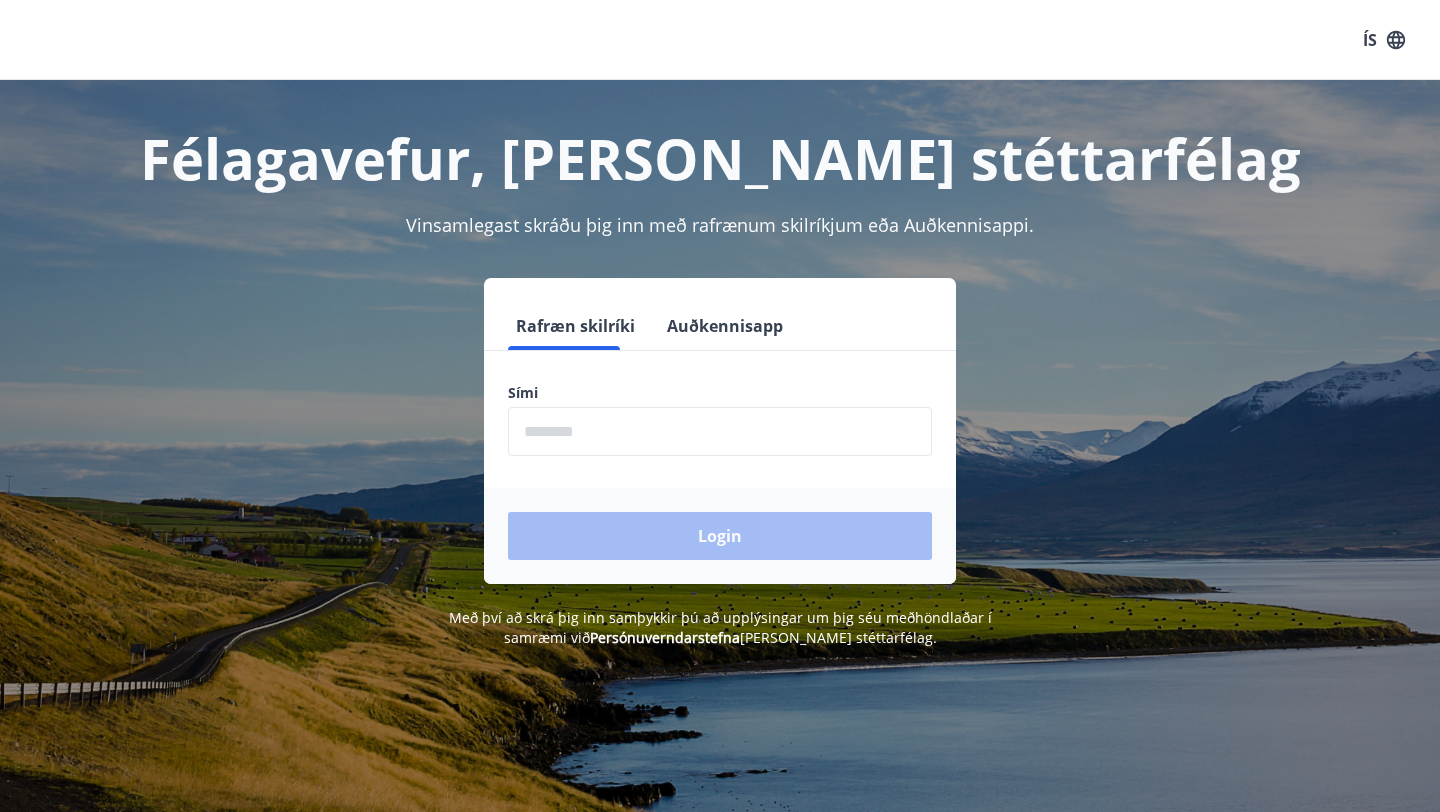 click at bounding box center (720, 431) 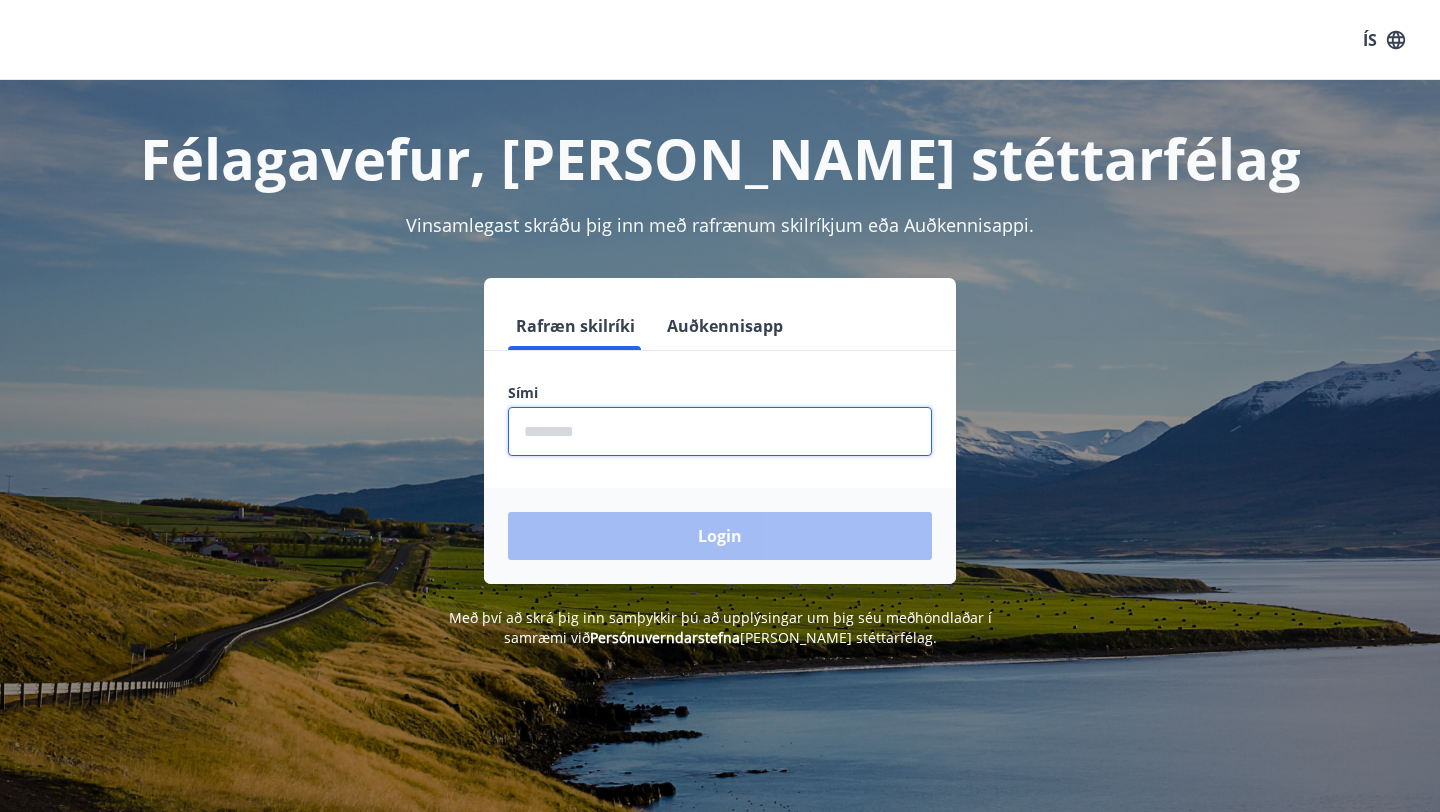 type on "********" 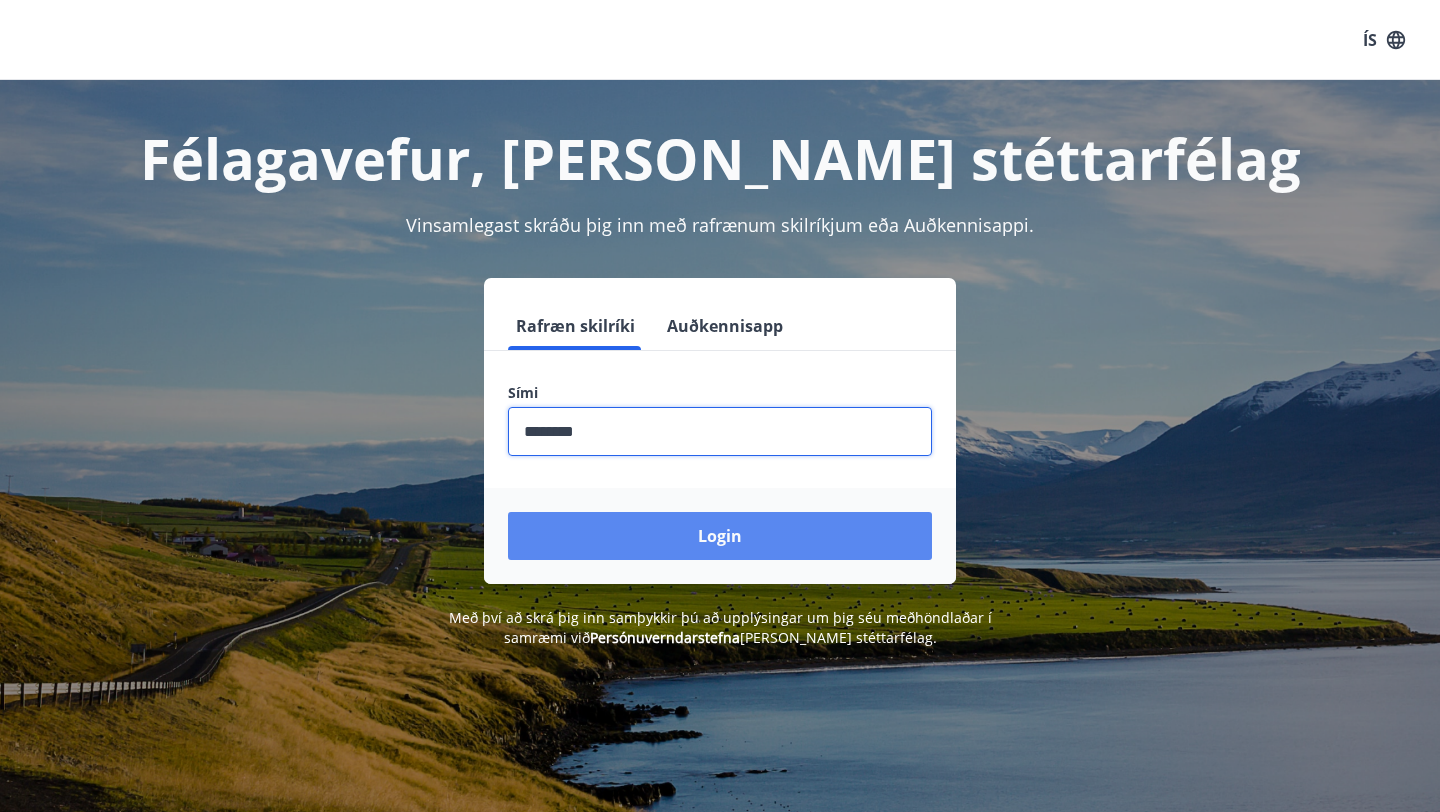 click on "Login" at bounding box center [720, 536] 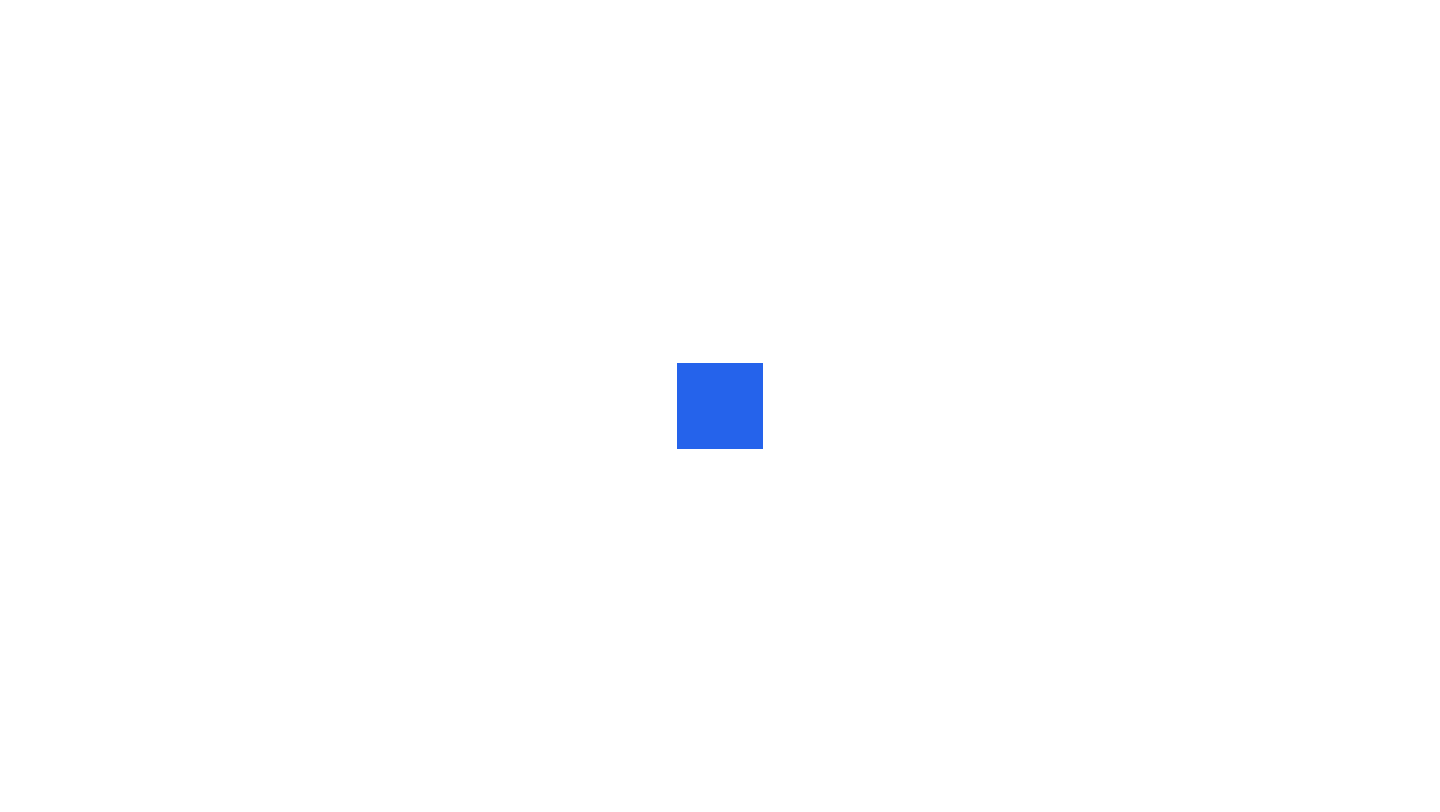 scroll, scrollTop: 0, scrollLeft: 0, axis: both 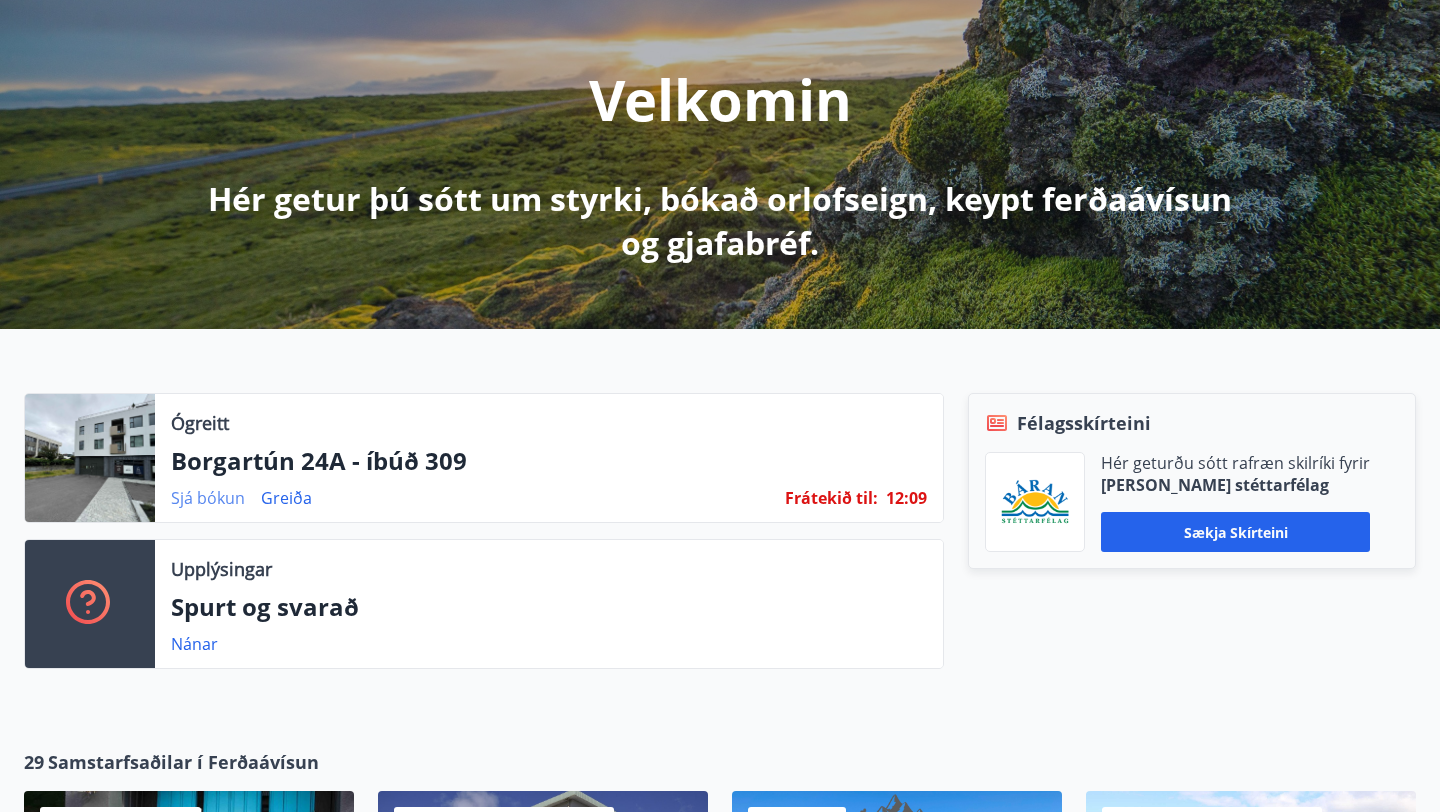 click on "Sjá bókun" at bounding box center [208, 498] 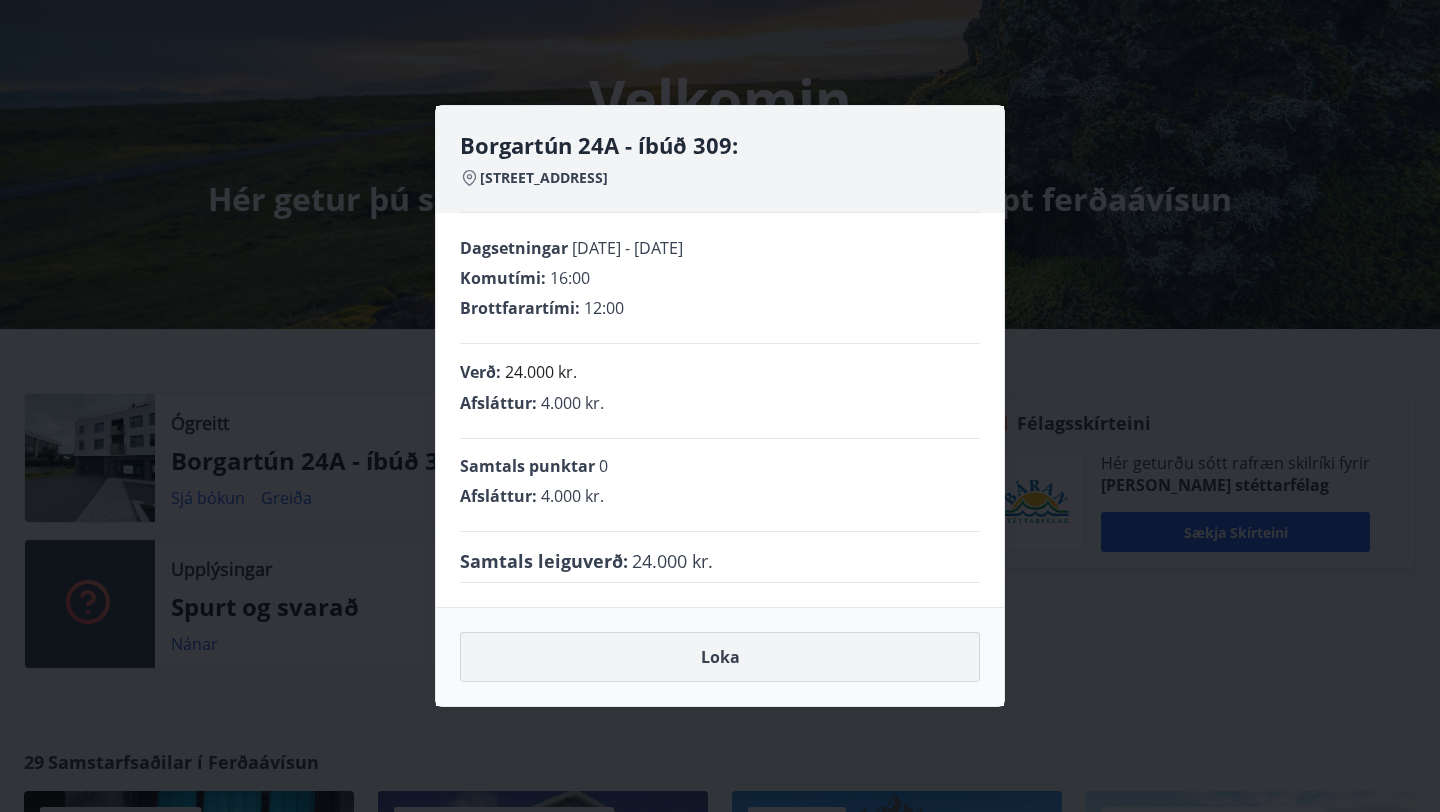 click on "Loka" at bounding box center [720, 657] 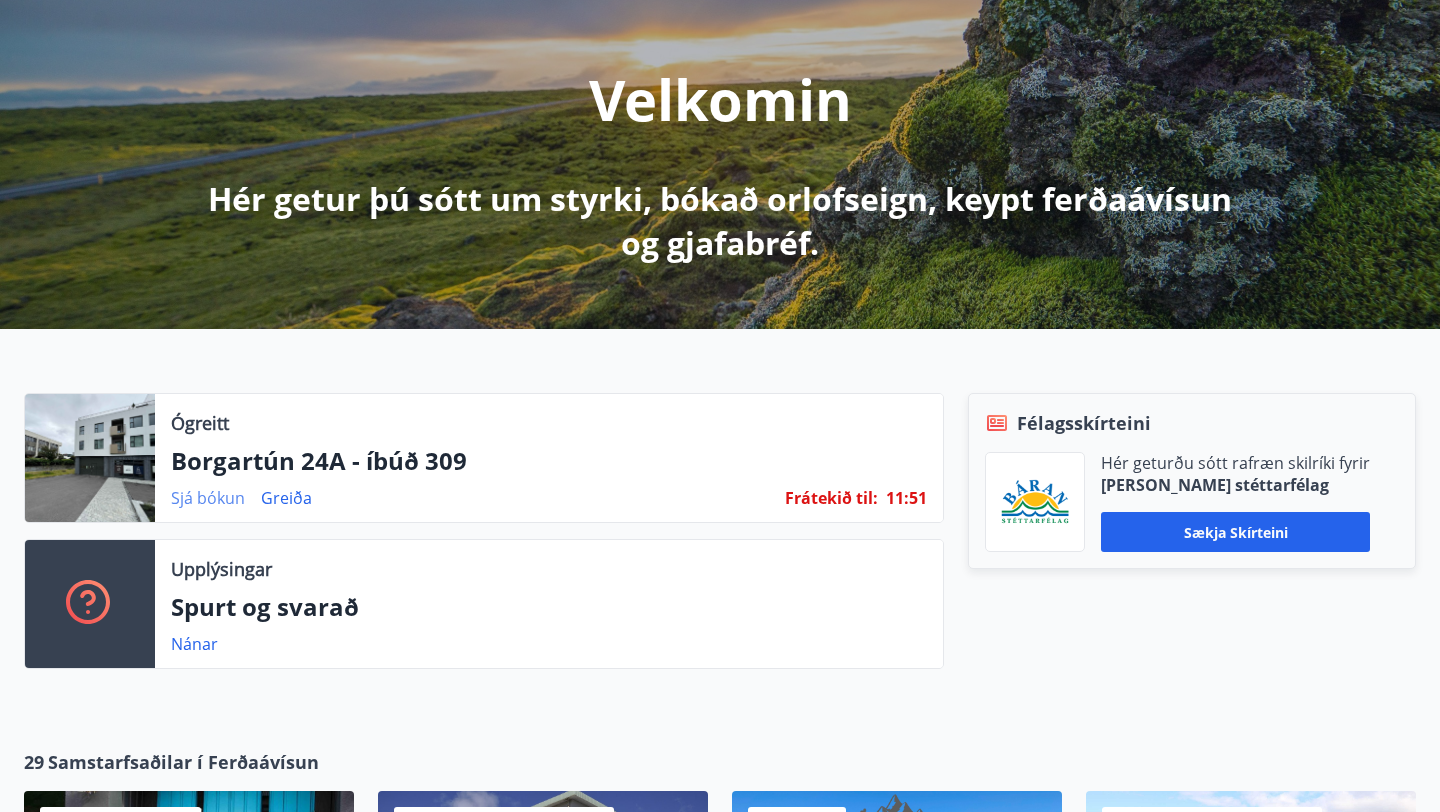 click on "Sjá bókun" at bounding box center [208, 498] 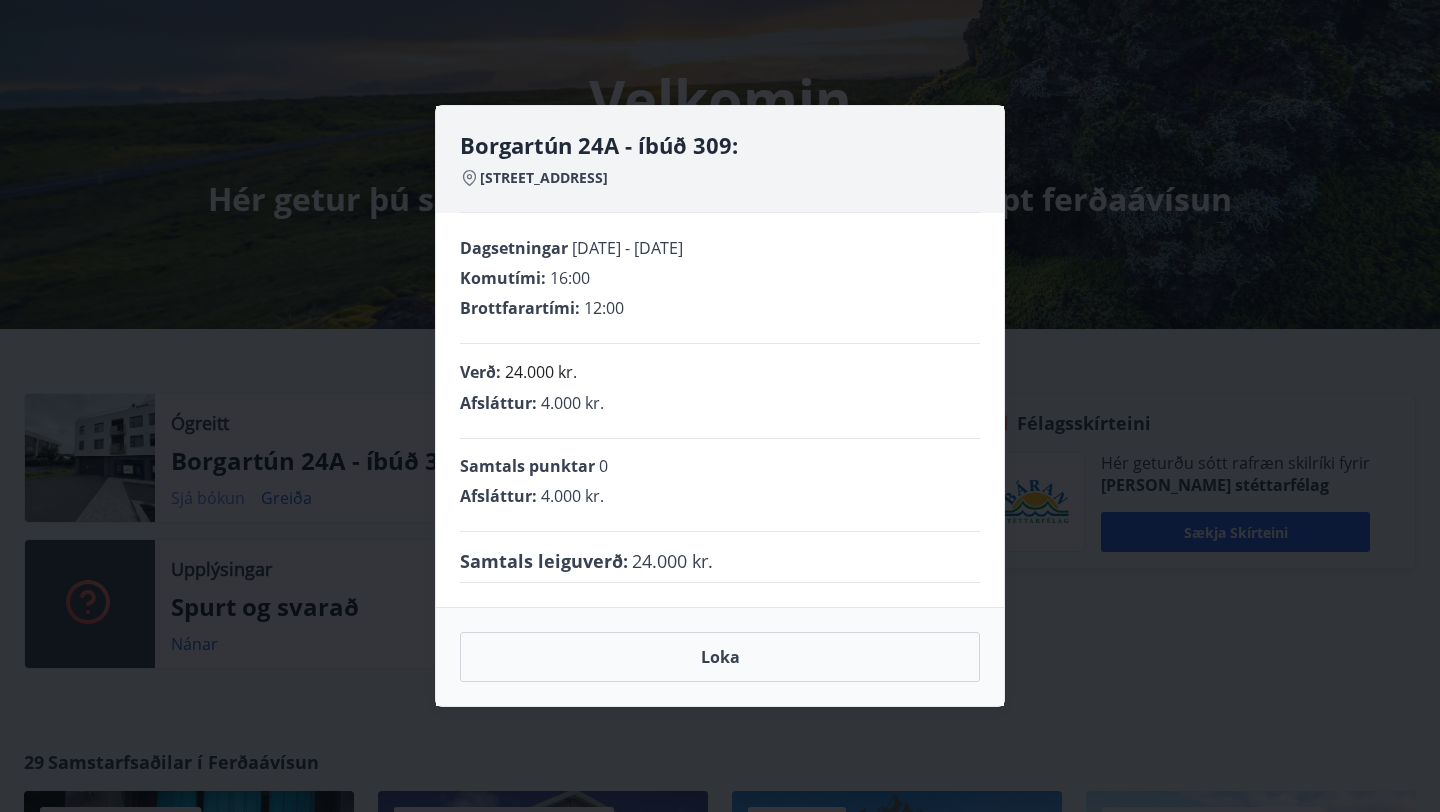 click on "Borgartún 24A - íbúð 309: Borgartún 24a, 105 Reykjavík Dagsetningar 21.07.2025 - 24.07.2025 Komutími : 16:00 Brottfarartími : 12:00 Verð : 24.000 kr. Afsláttur : 4.000 kr. Samtals punktar 0 Afsláttur :   4.000 kr. Samtals leiguverð : 24.000 kr. Loka" at bounding box center (720, 406) 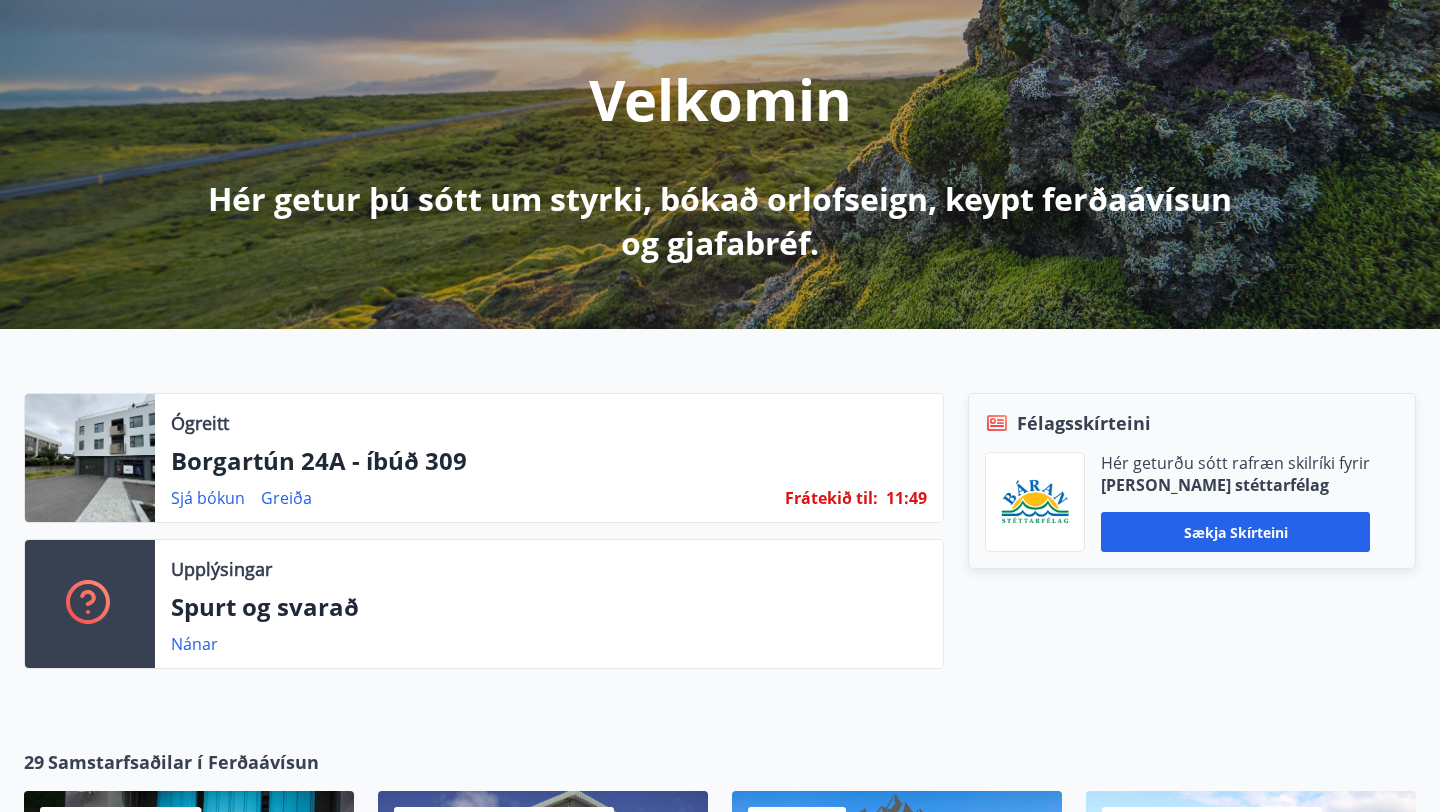 click at bounding box center (90, 458) 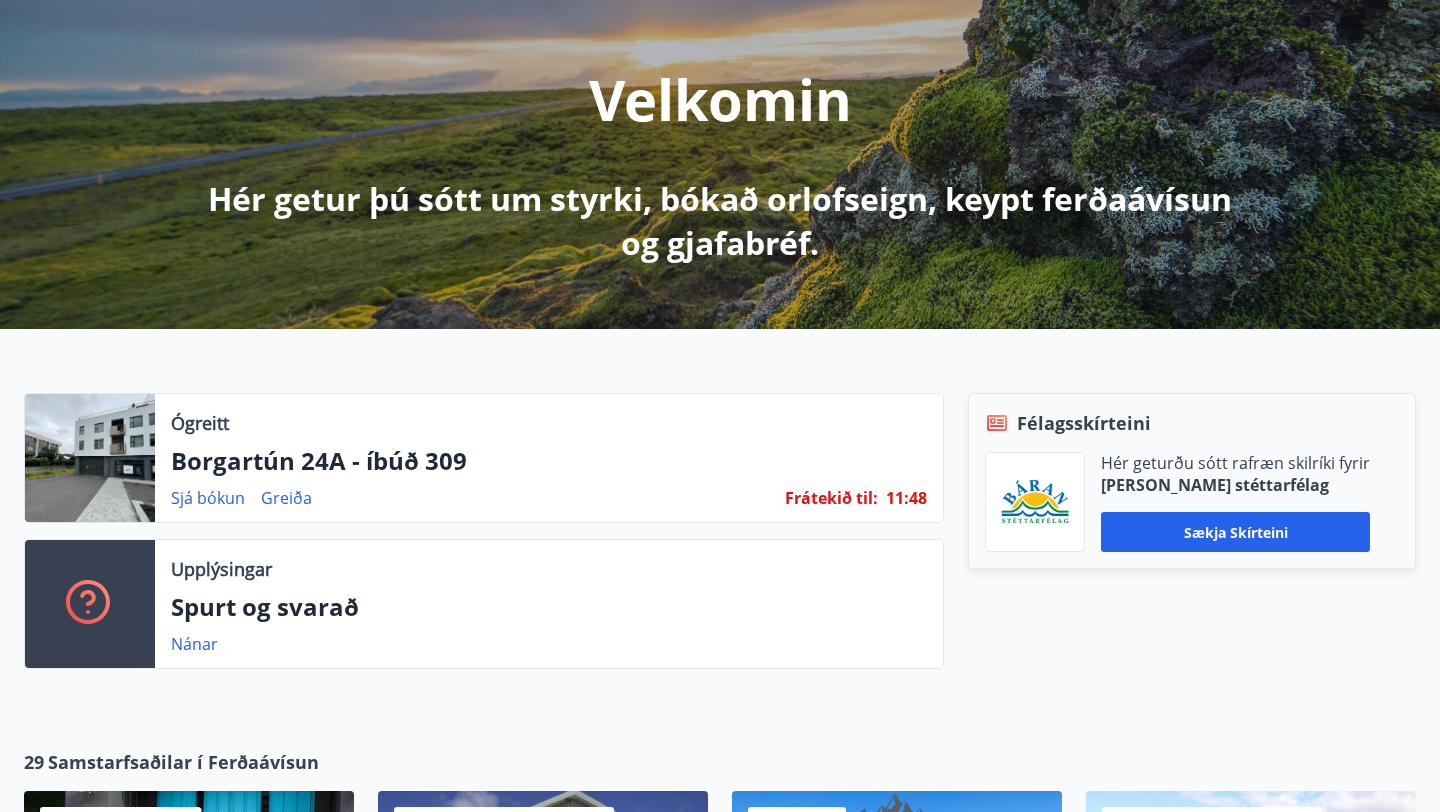 click on "Borgartún 24A - íbúð 309" at bounding box center (549, 461) 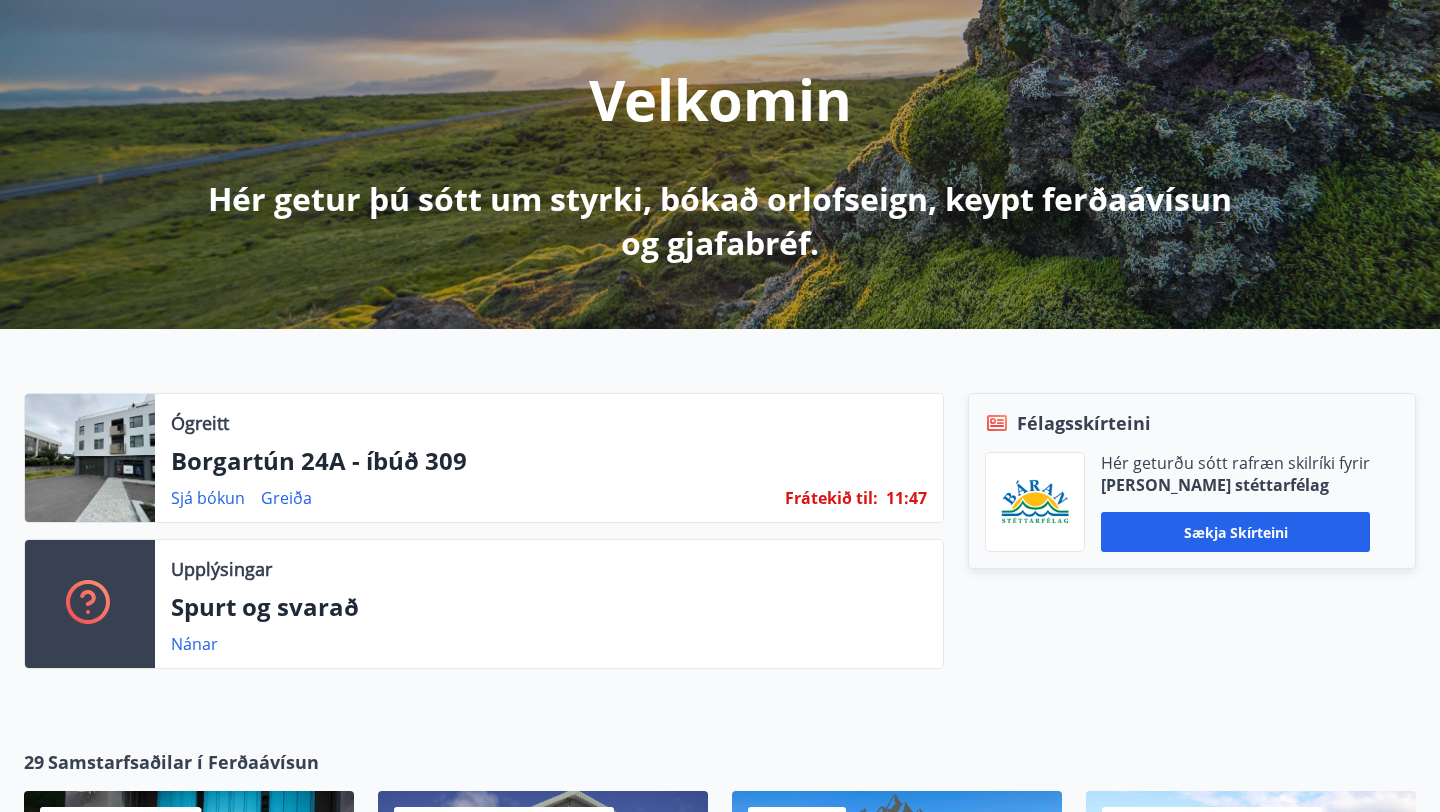 click on "Ógreitt" at bounding box center (200, 423) 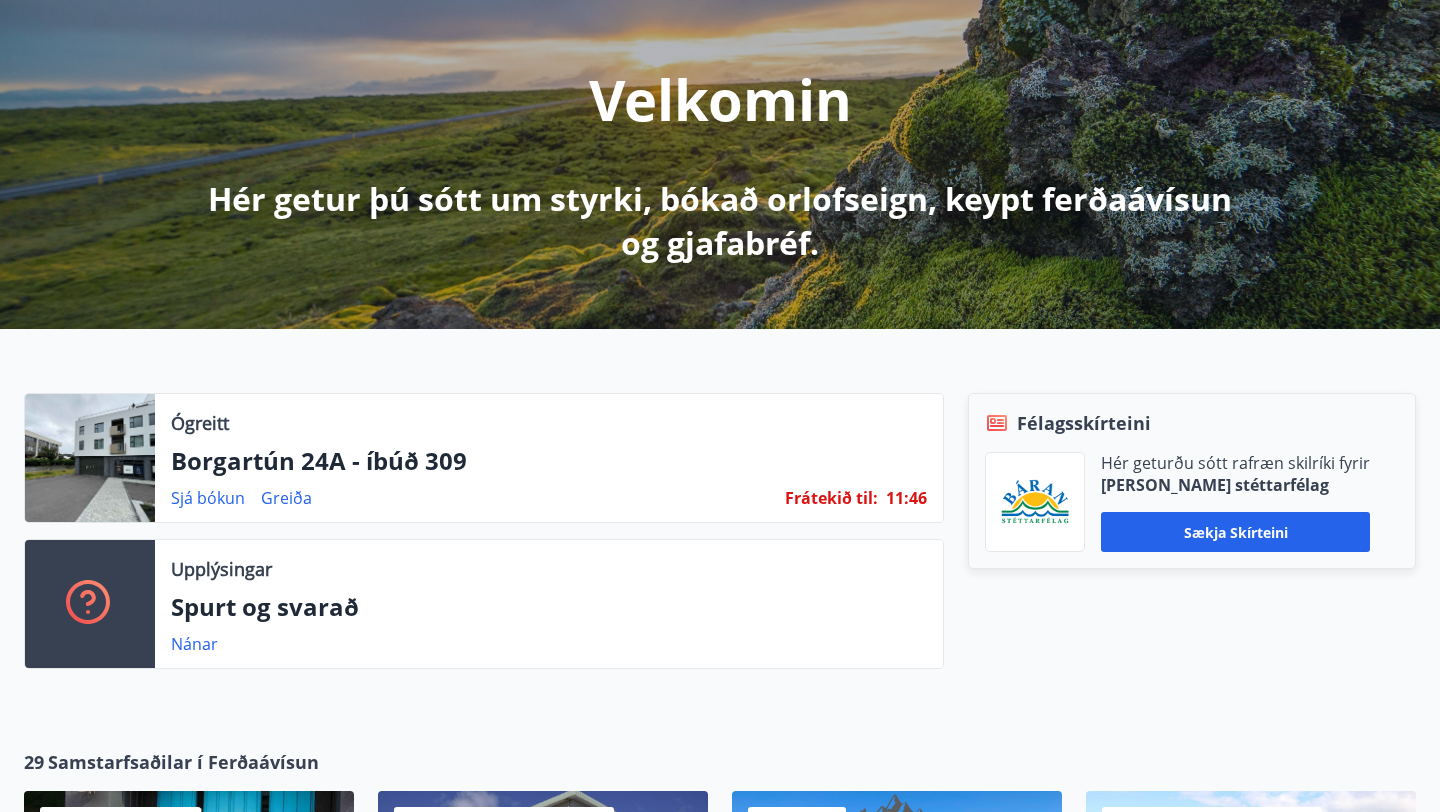 click on "Sjá bókun Greiða" at bounding box center [249, 498] 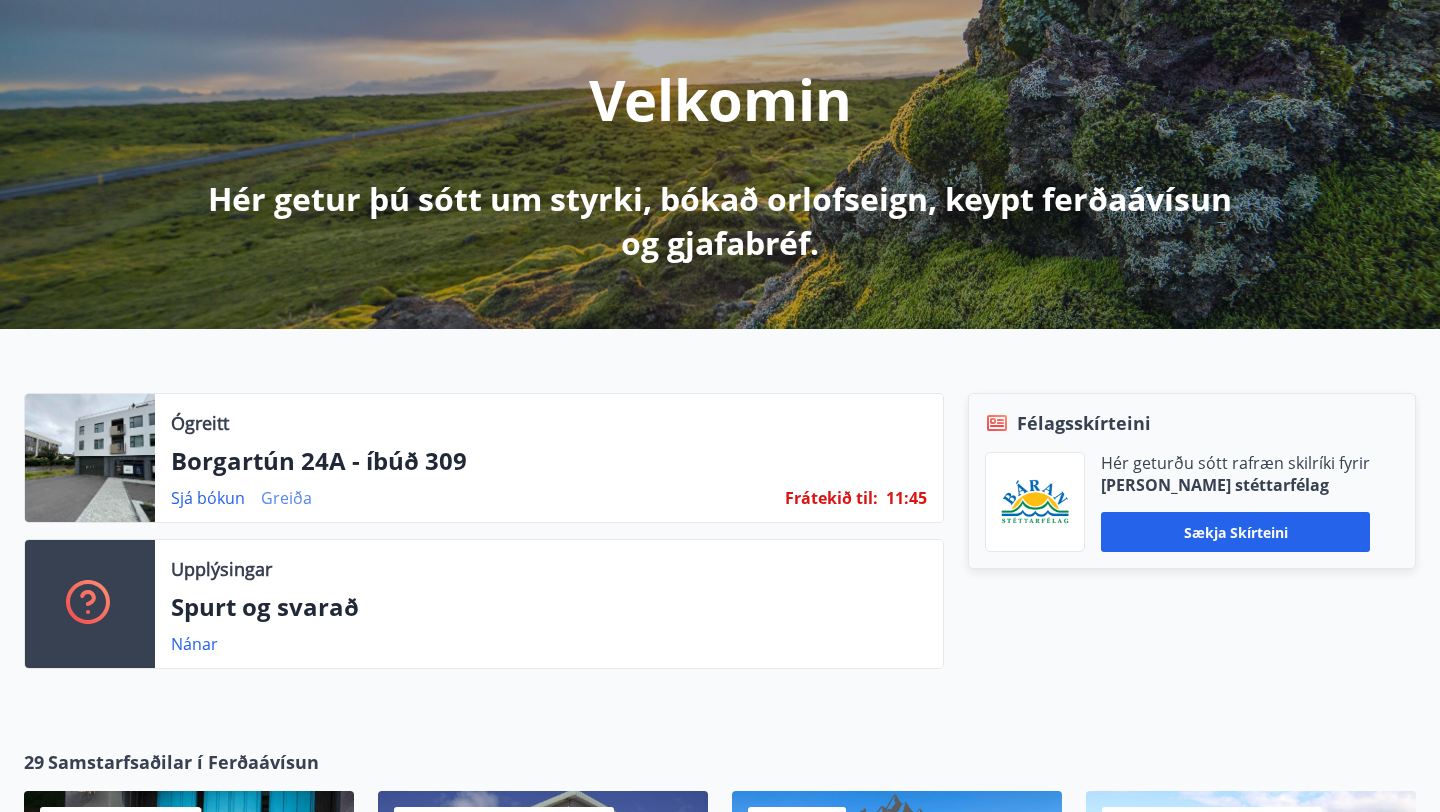 click on "Greiða" at bounding box center (286, 498) 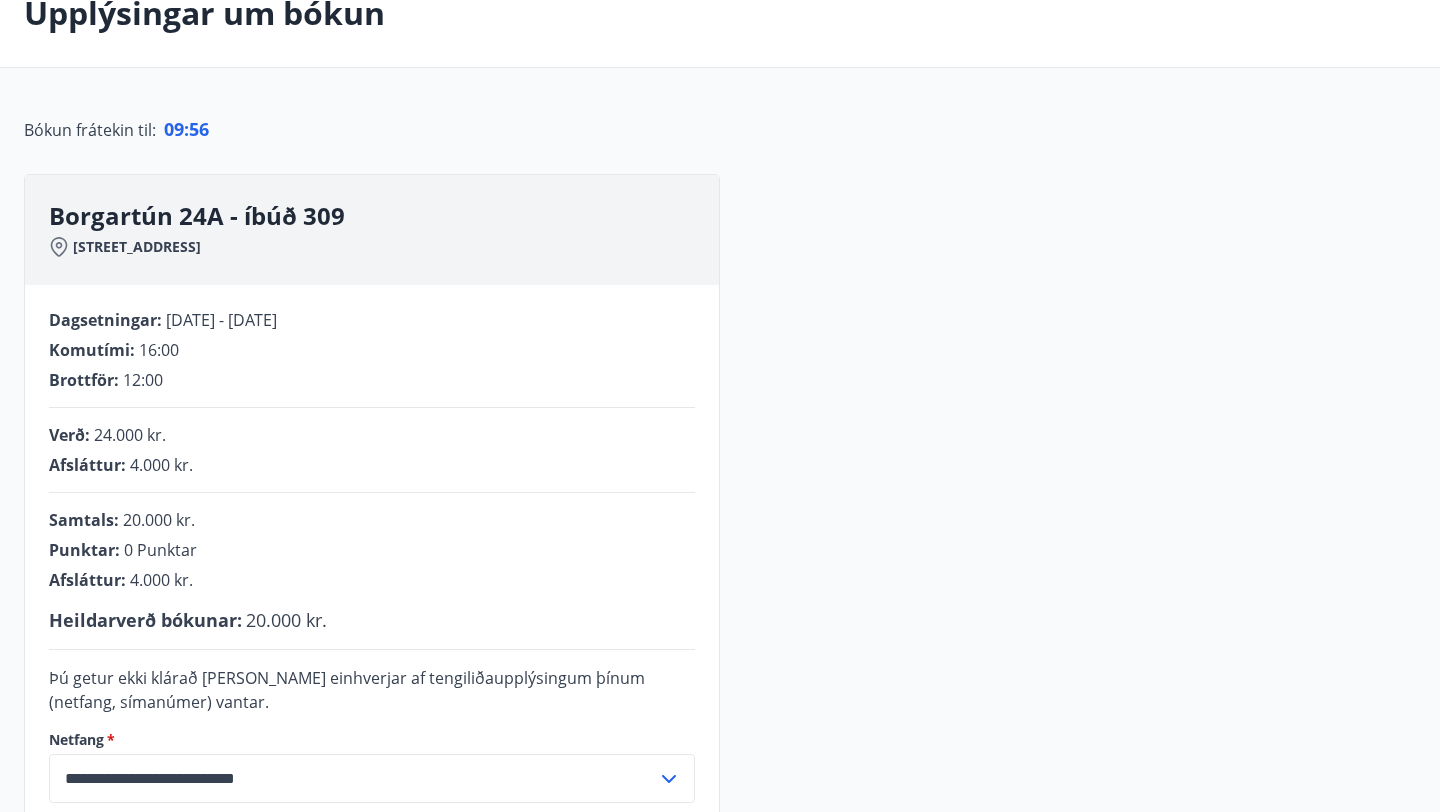 scroll, scrollTop: 138, scrollLeft: 0, axis: vertical 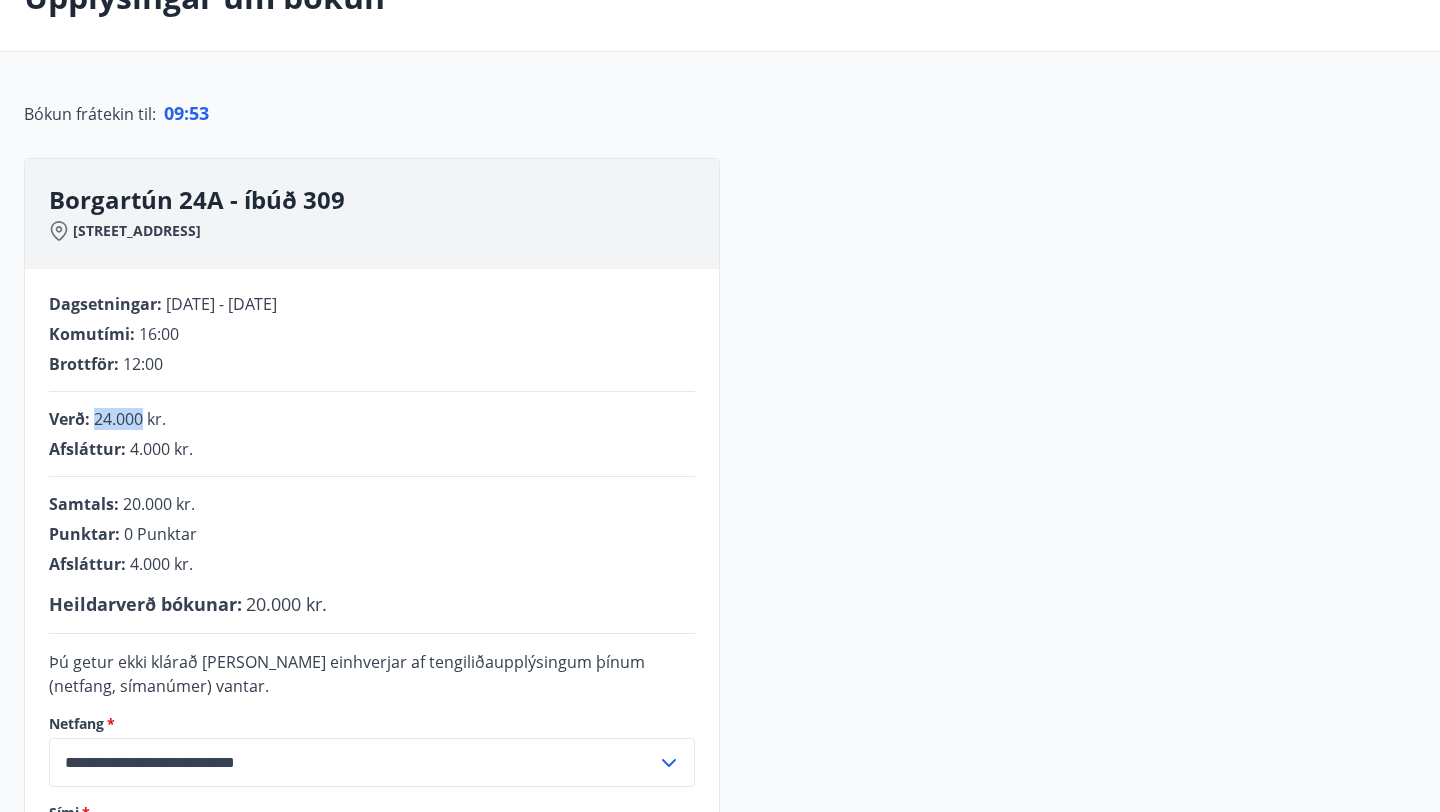 drag, startPoint x: 143, startPoint y: 418, endPoint x: 94, endPoint y: 419, distance: 49.010204 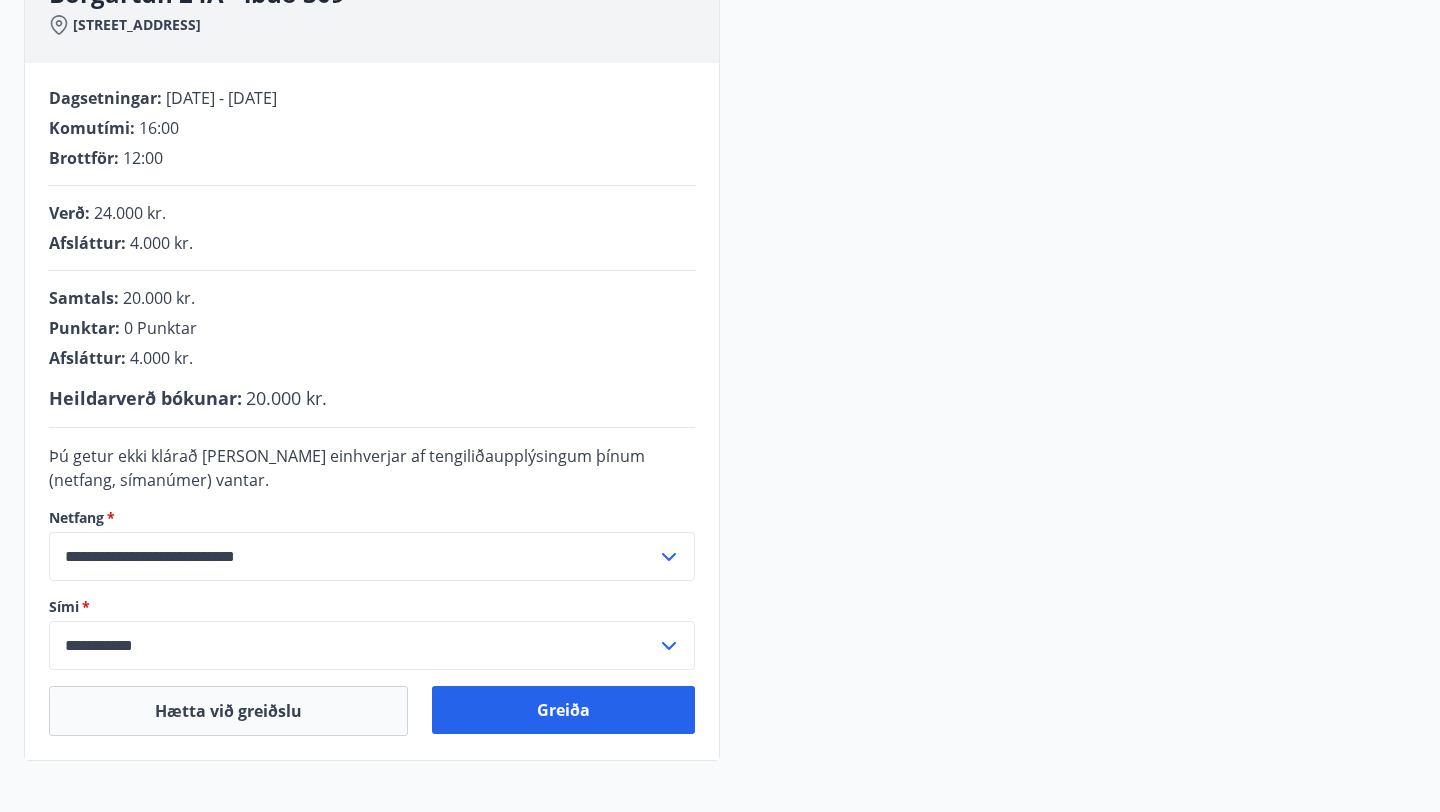 scroll, scrollTop: 319, scrollLeft: 0, axis: vertical 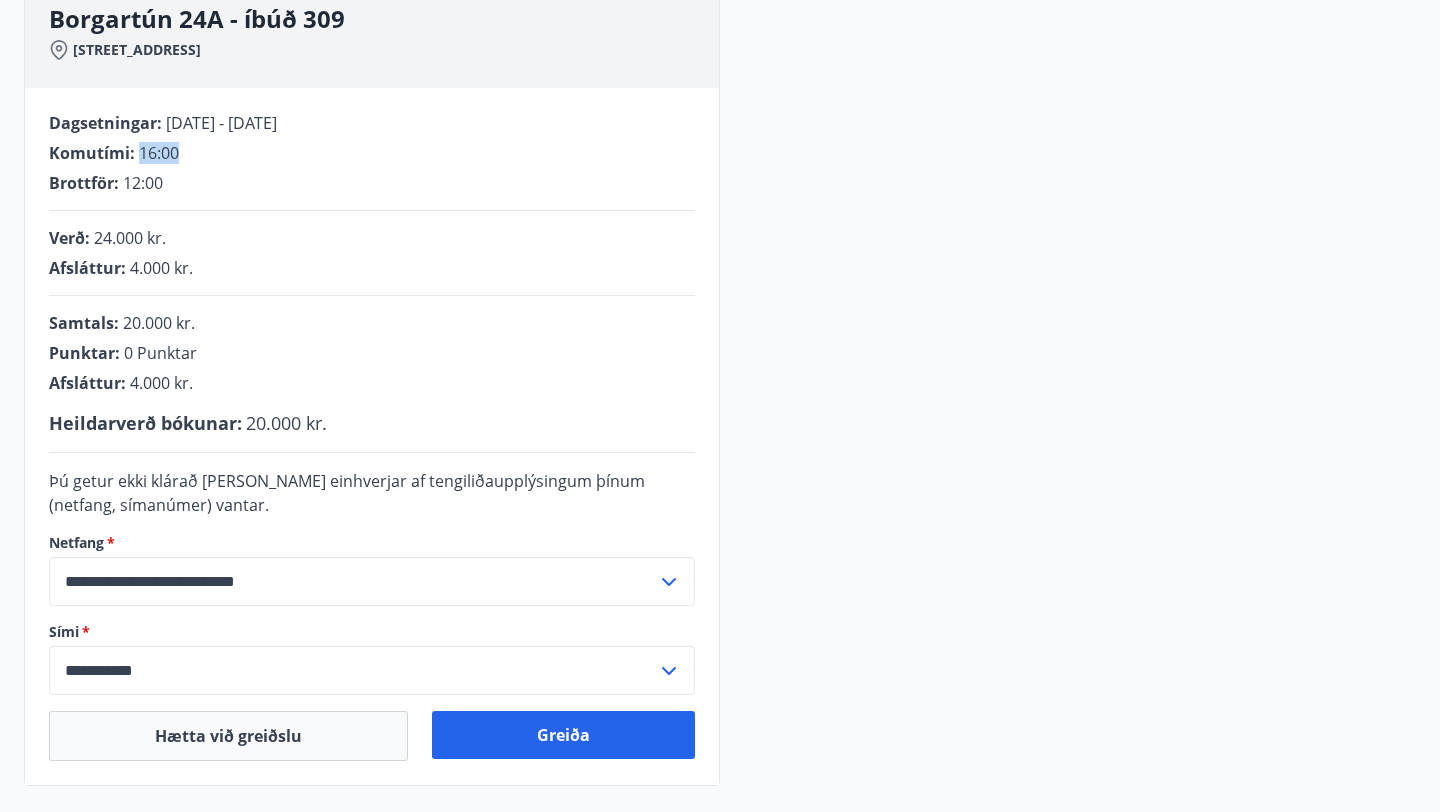 drag, startPoint x: 136, startPoint y: 151, endPoint x: 189, endPoint y: 154, distance: 53.08484 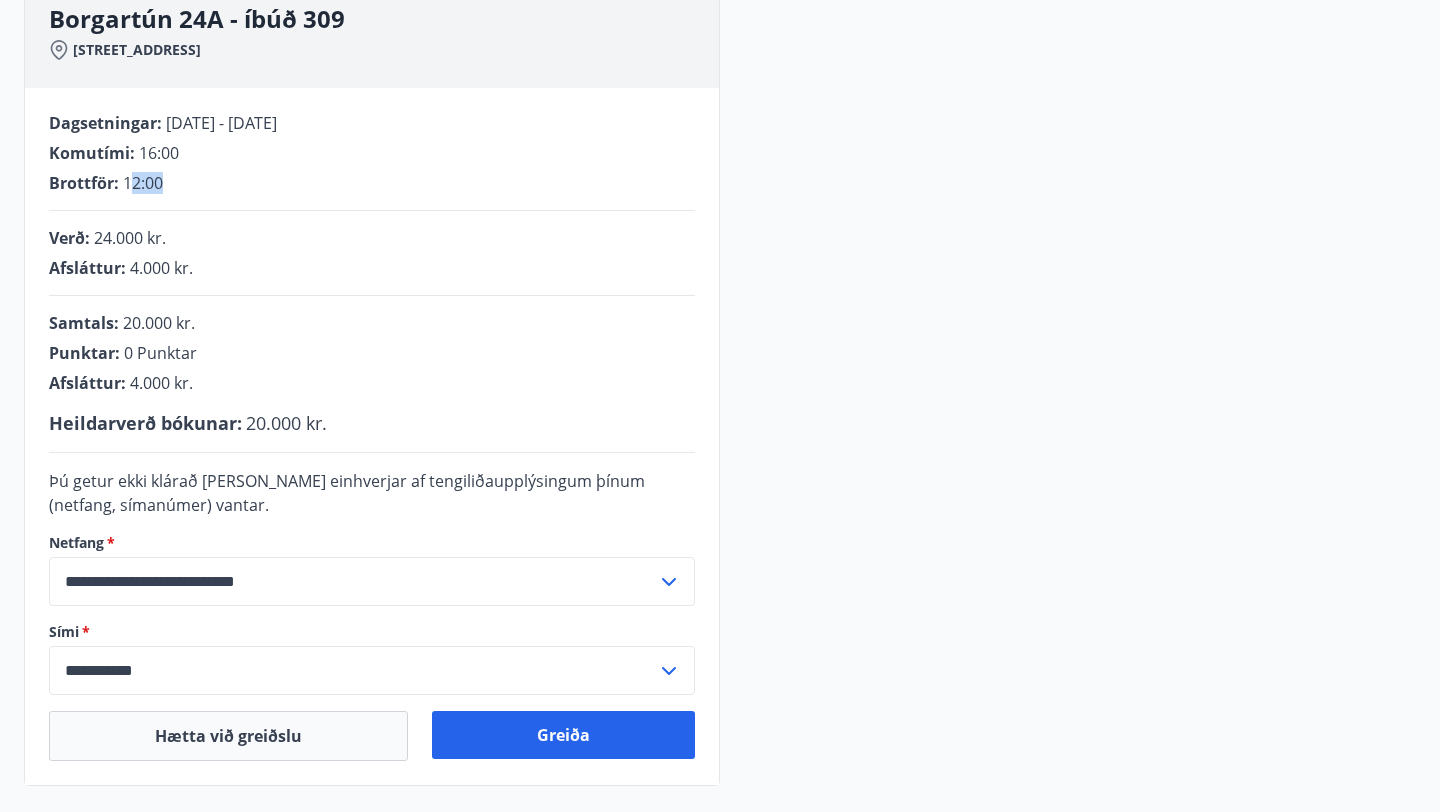 drag, startPoint x: 165, startPoint y: 182, endPoint x: 130, endPoint y: 184, distance: 35.057095 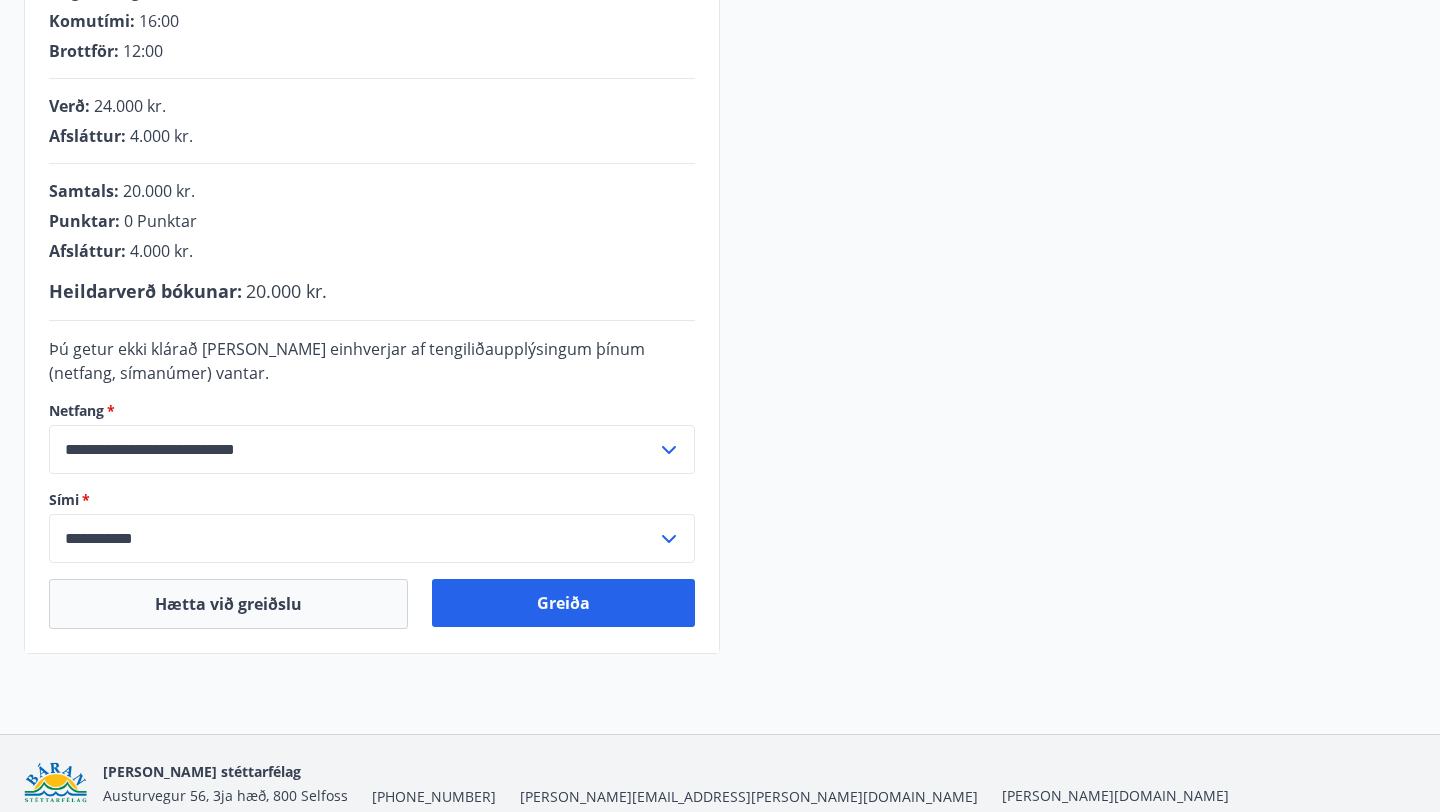 scroll, scrollTop: 540, scrollLeft: 0, axis: vertical 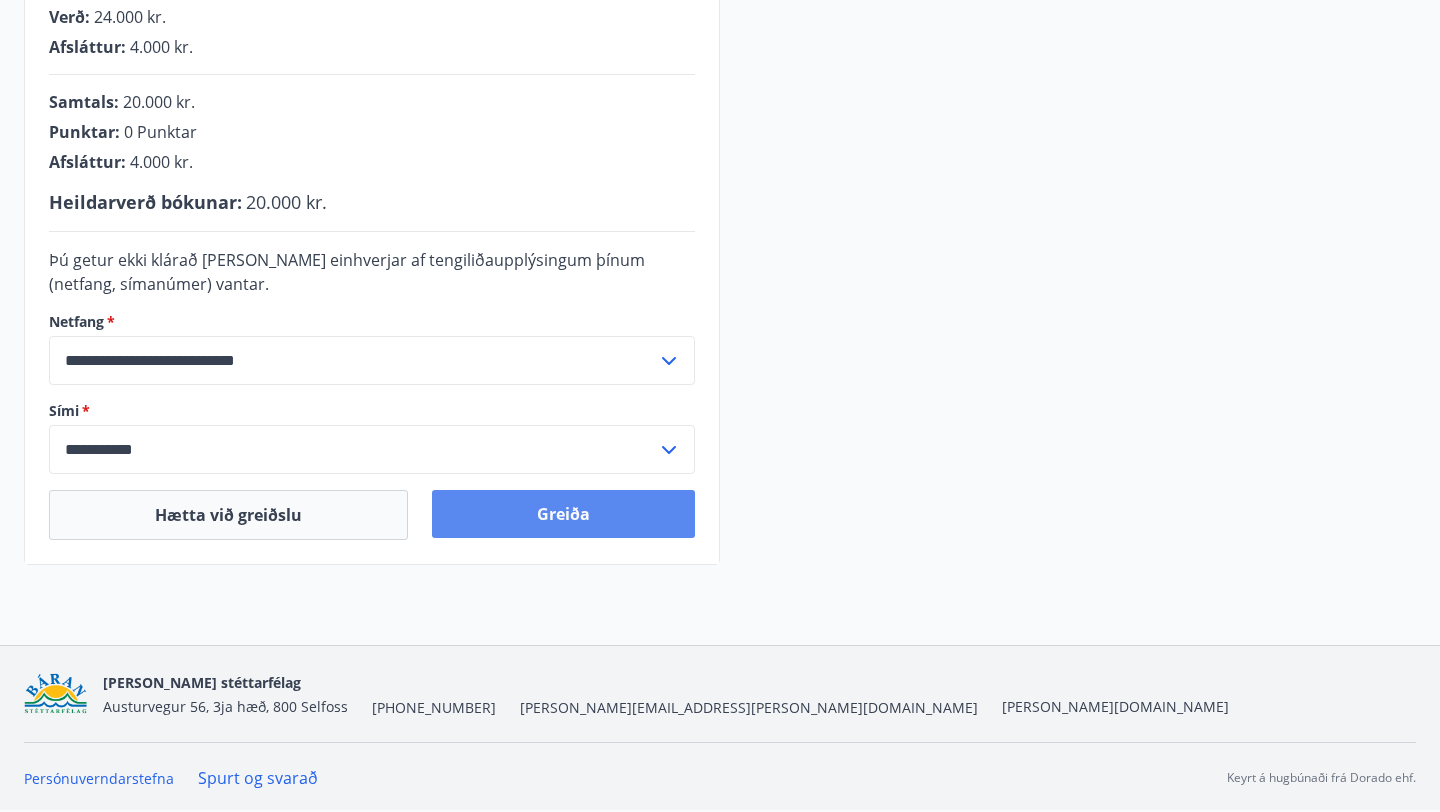 click on "Greiða" at bounding box center [563, 514] 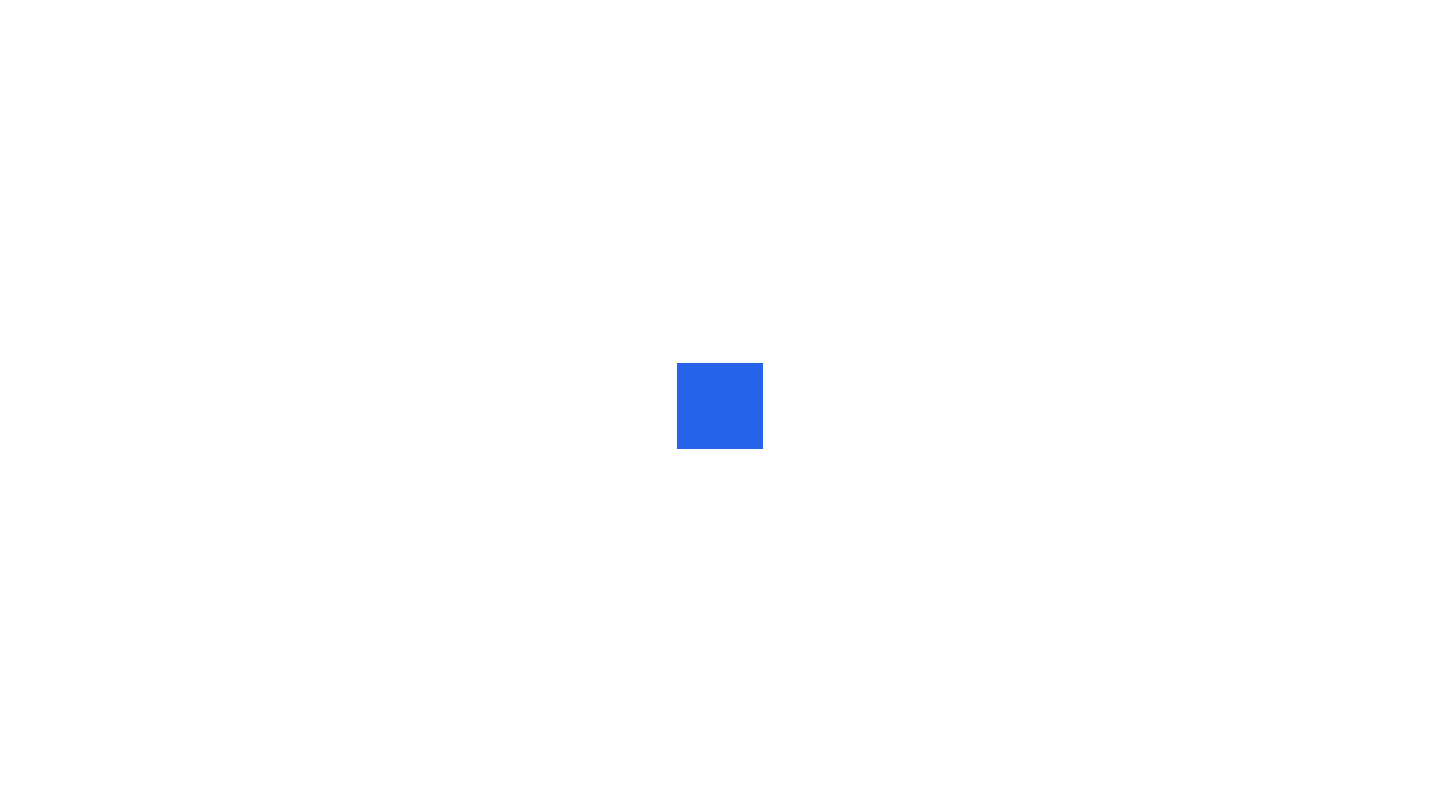 scroll, scrollTop: 0, scrollLeft: 0, axis: both 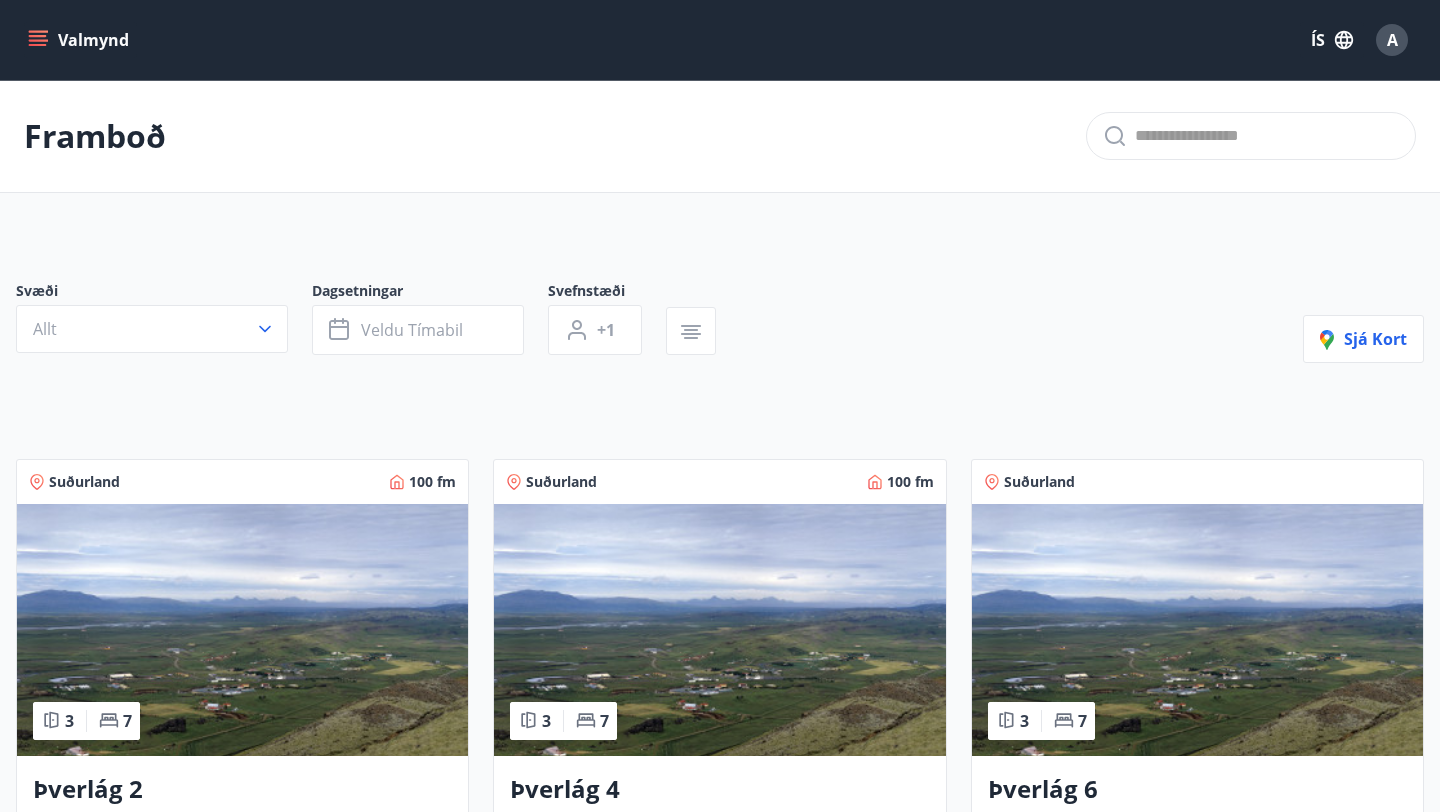 click on "Dagsetningar" at bounding box center (430, 293) 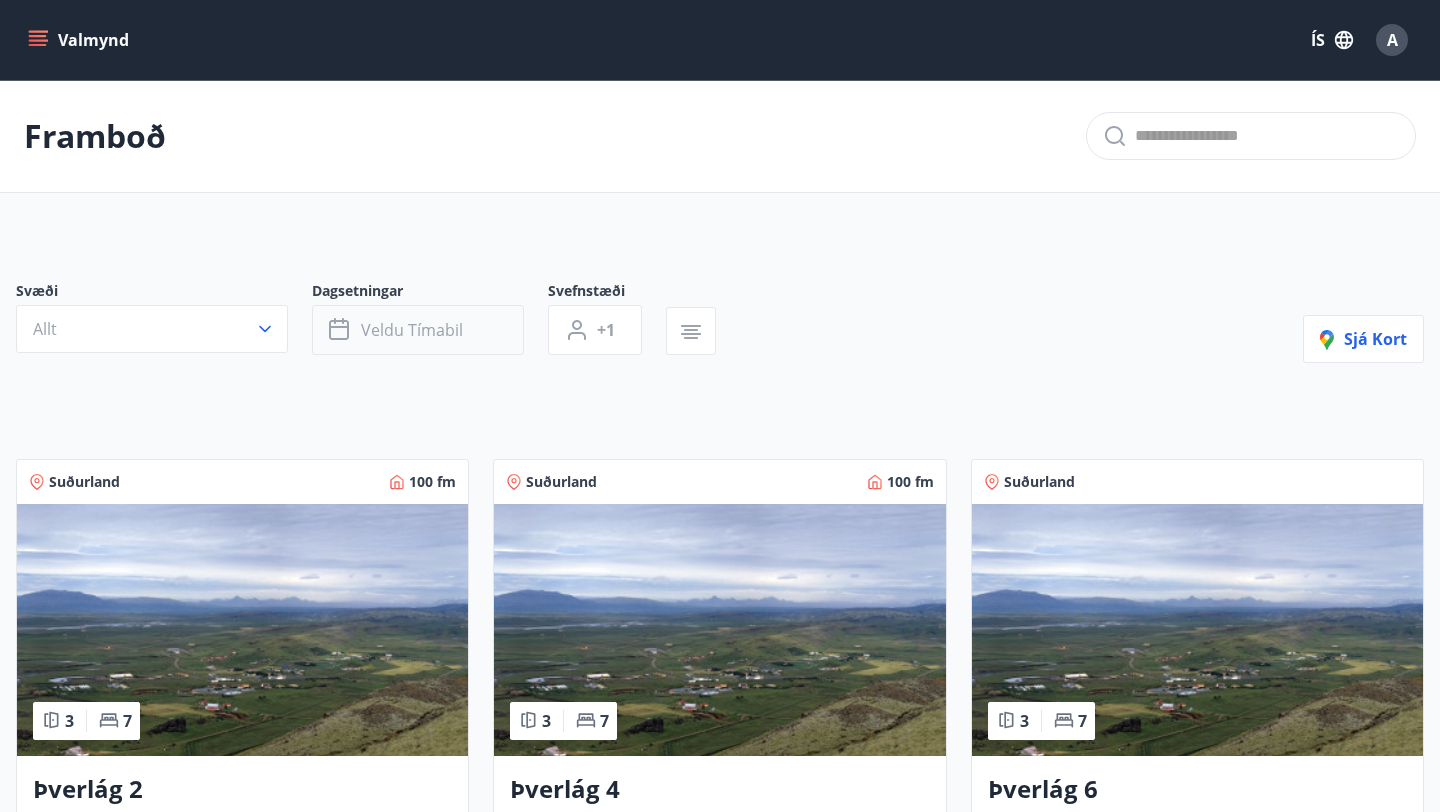click on "Veldu tímabil" at bounding box center (412, 330) 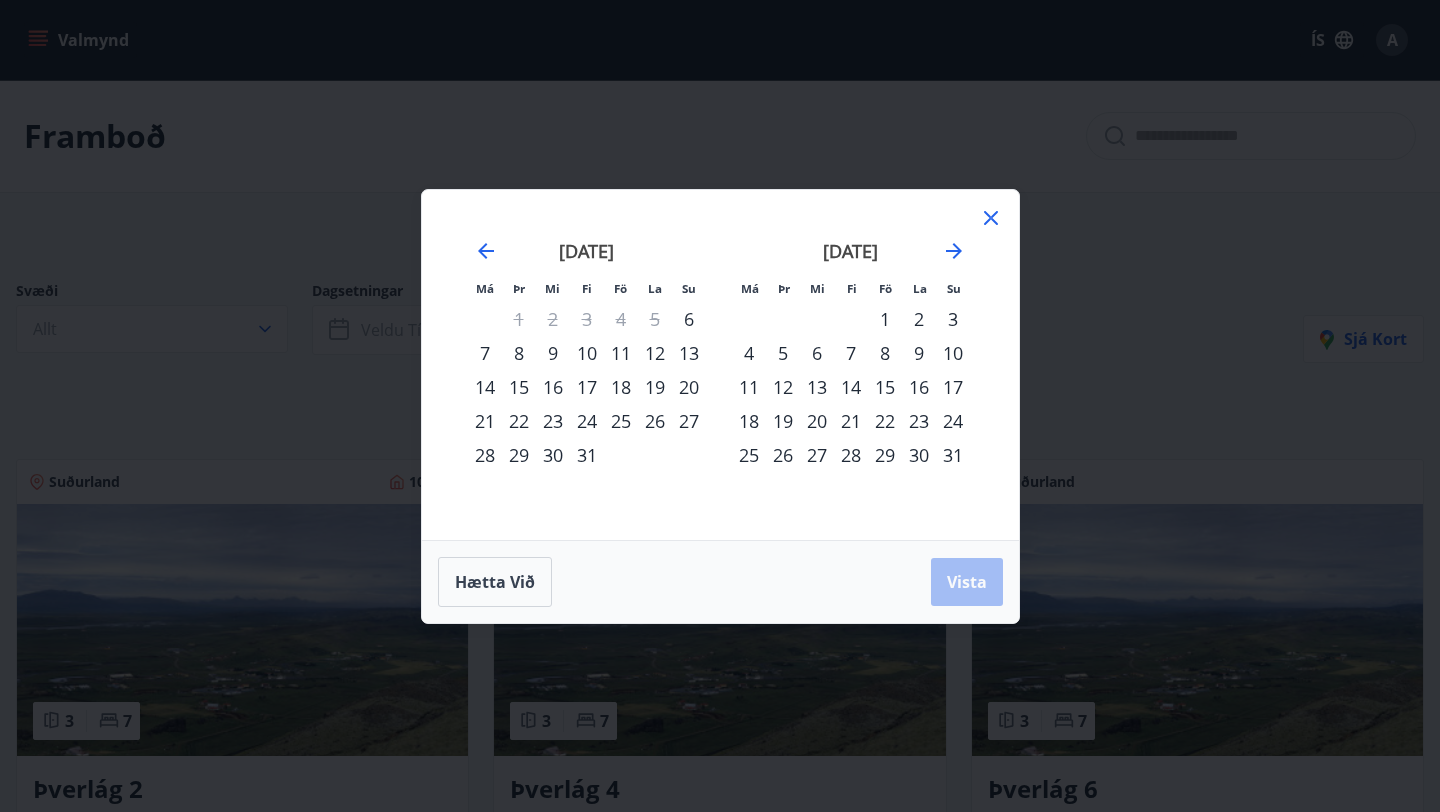 click on "21" at bounding box center [485, 421] 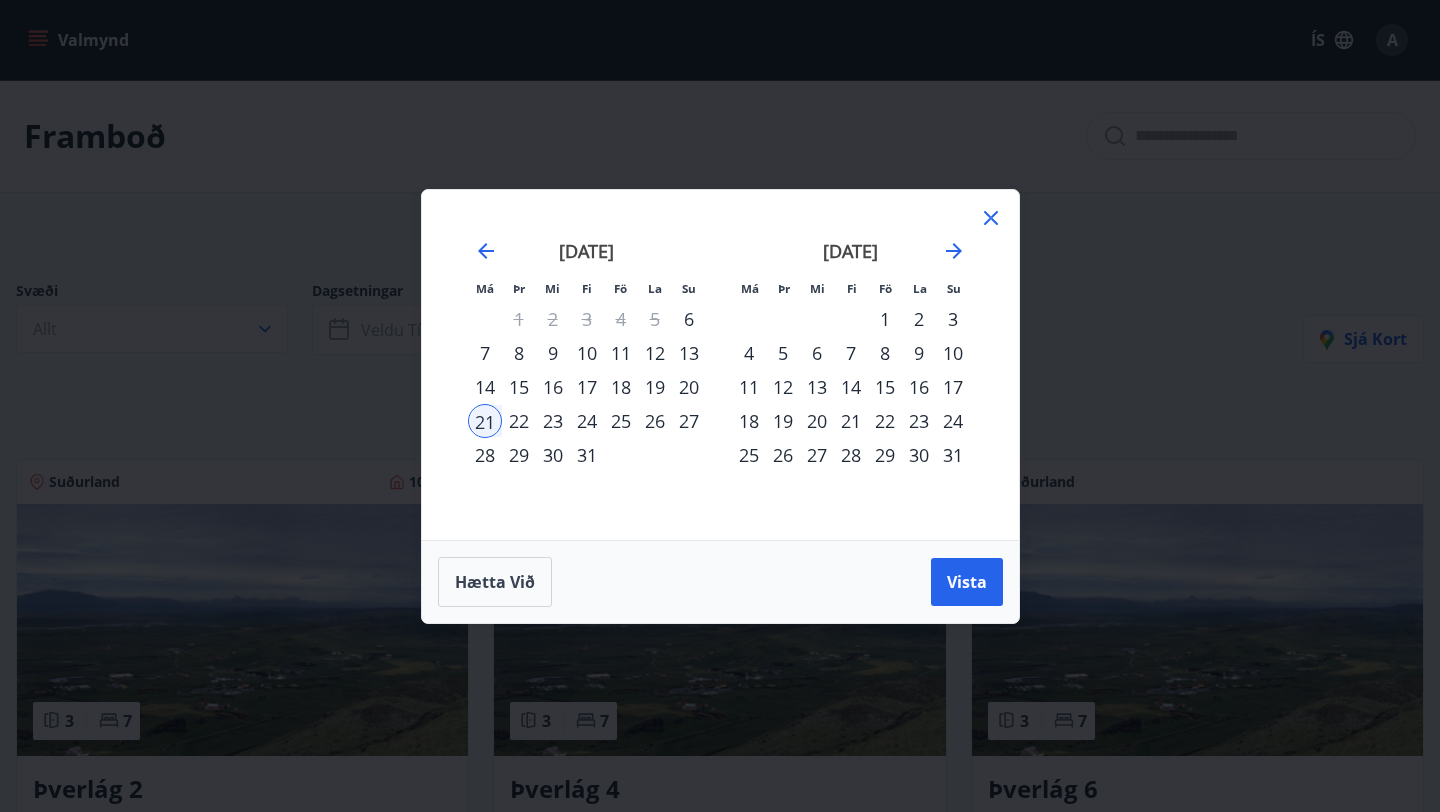click on "24" at bounding box center [587, 421] 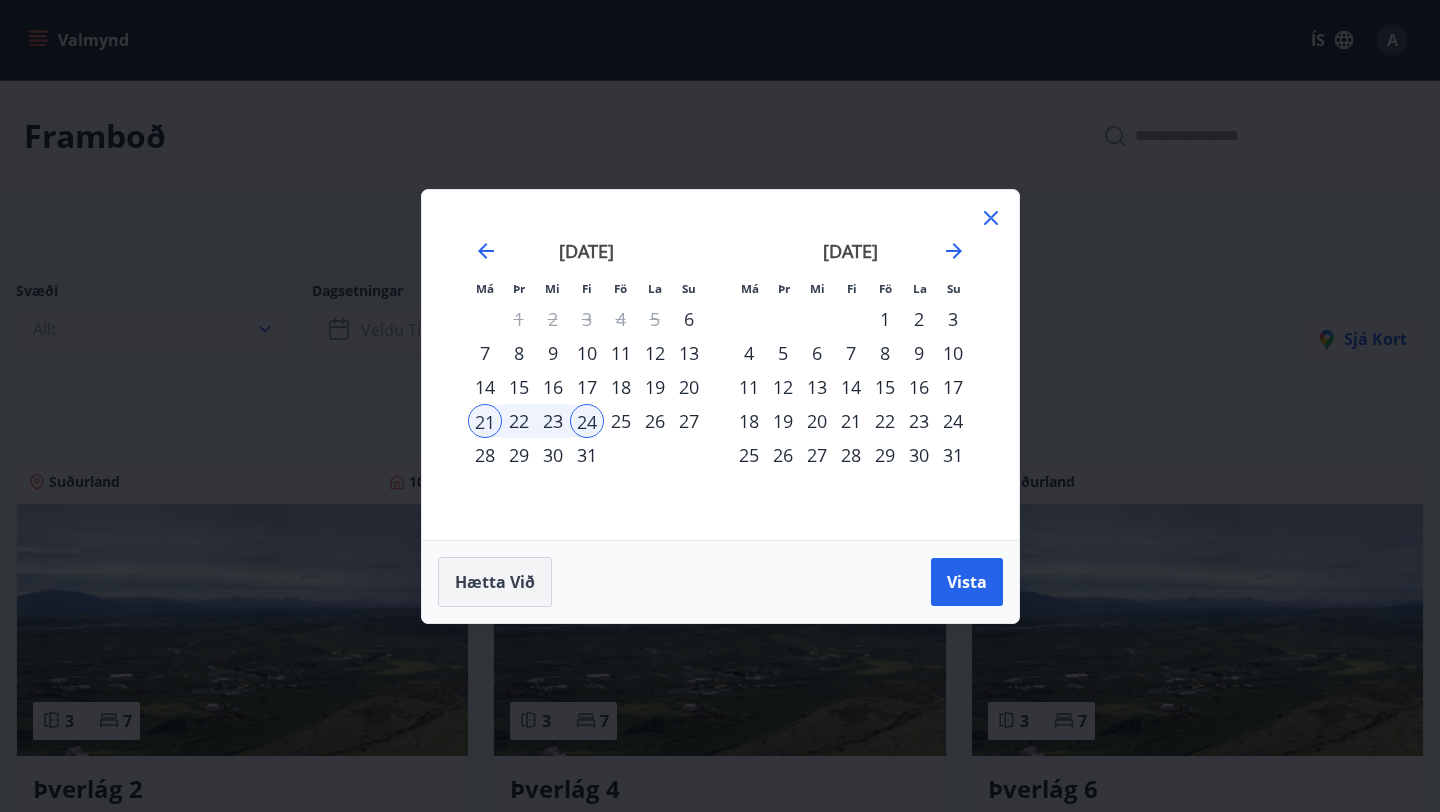click on "Hætta við" at bounding box center [495, 582] 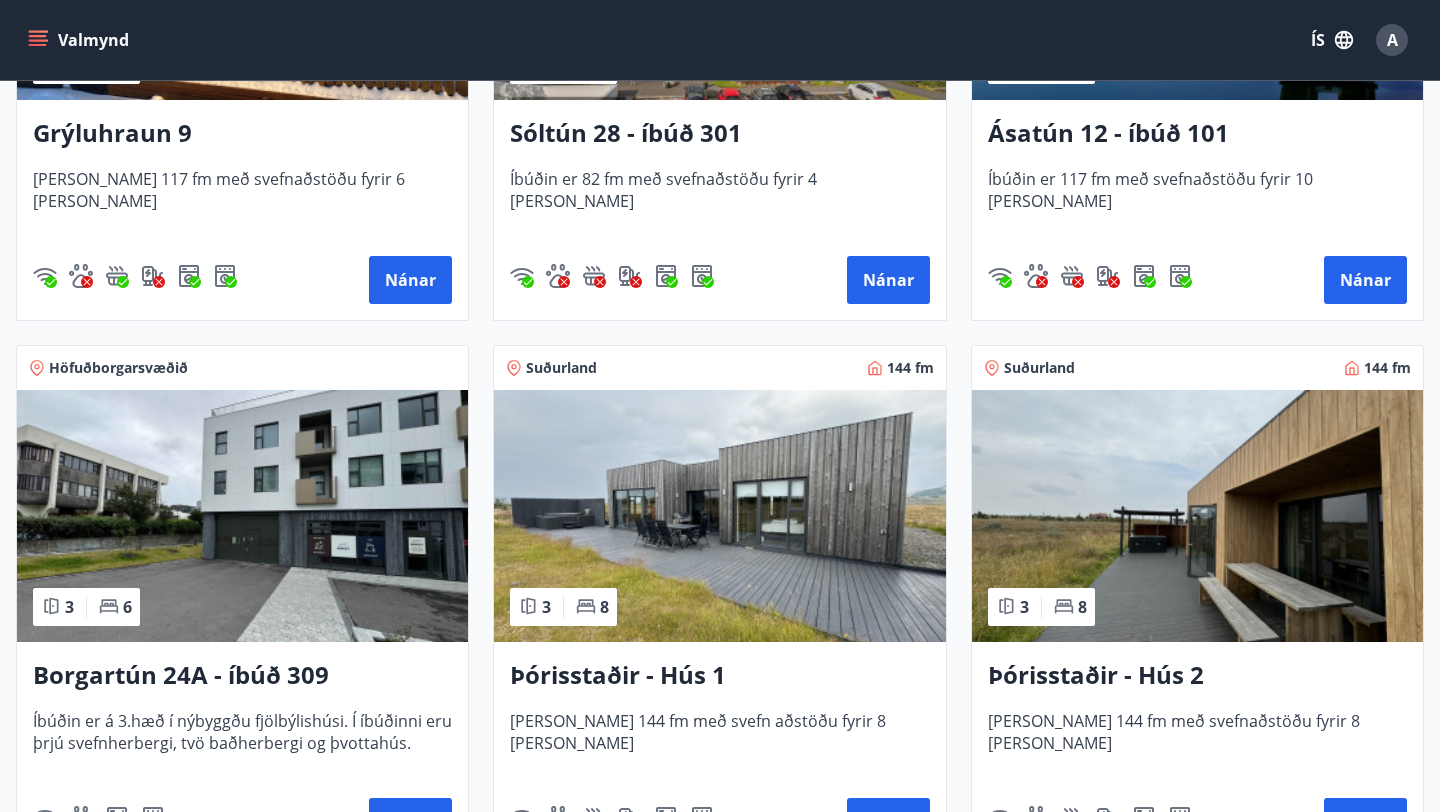 scroll, scrollTop: 1300, scrollLeft: 0, axis: vertical 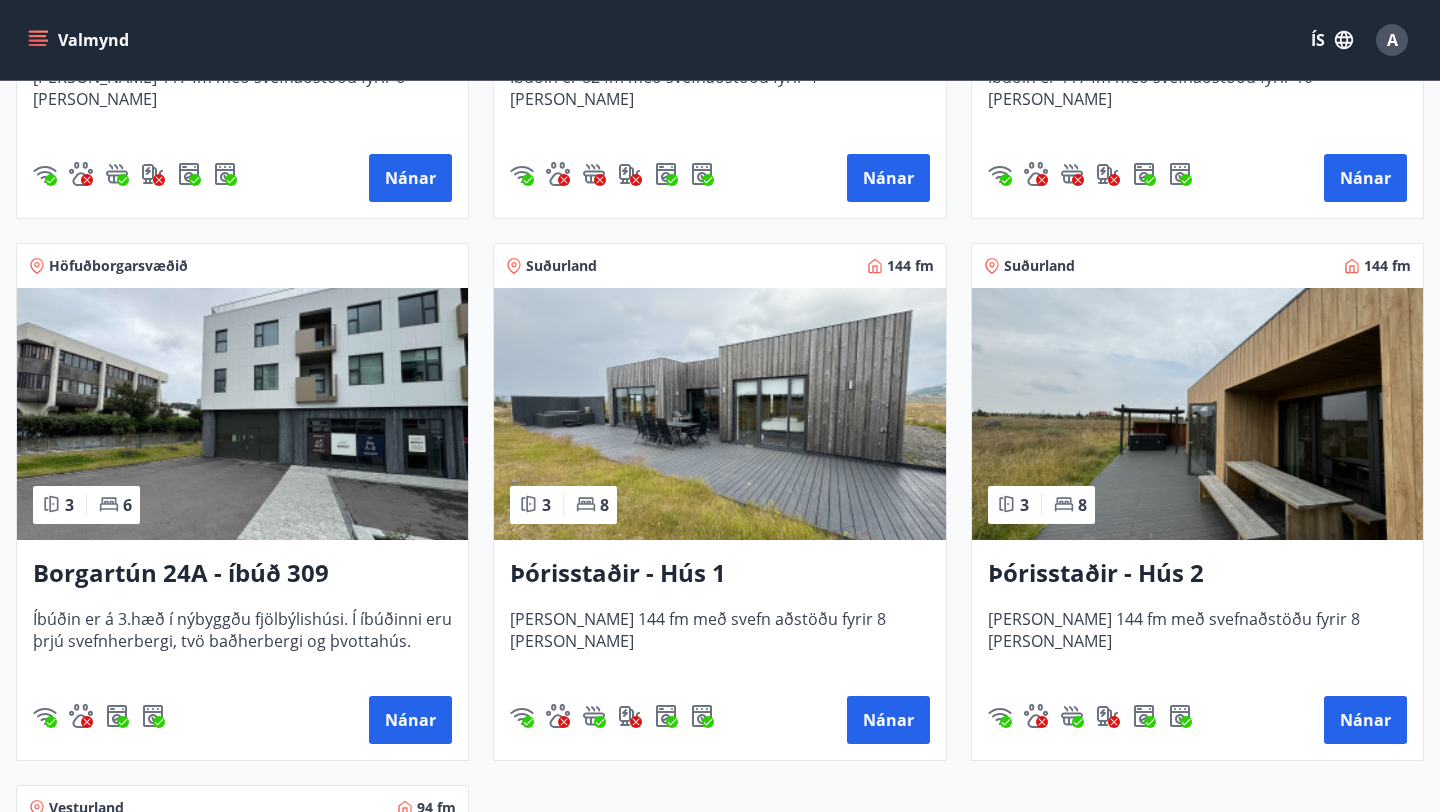 click at bounding box center (242, 414) 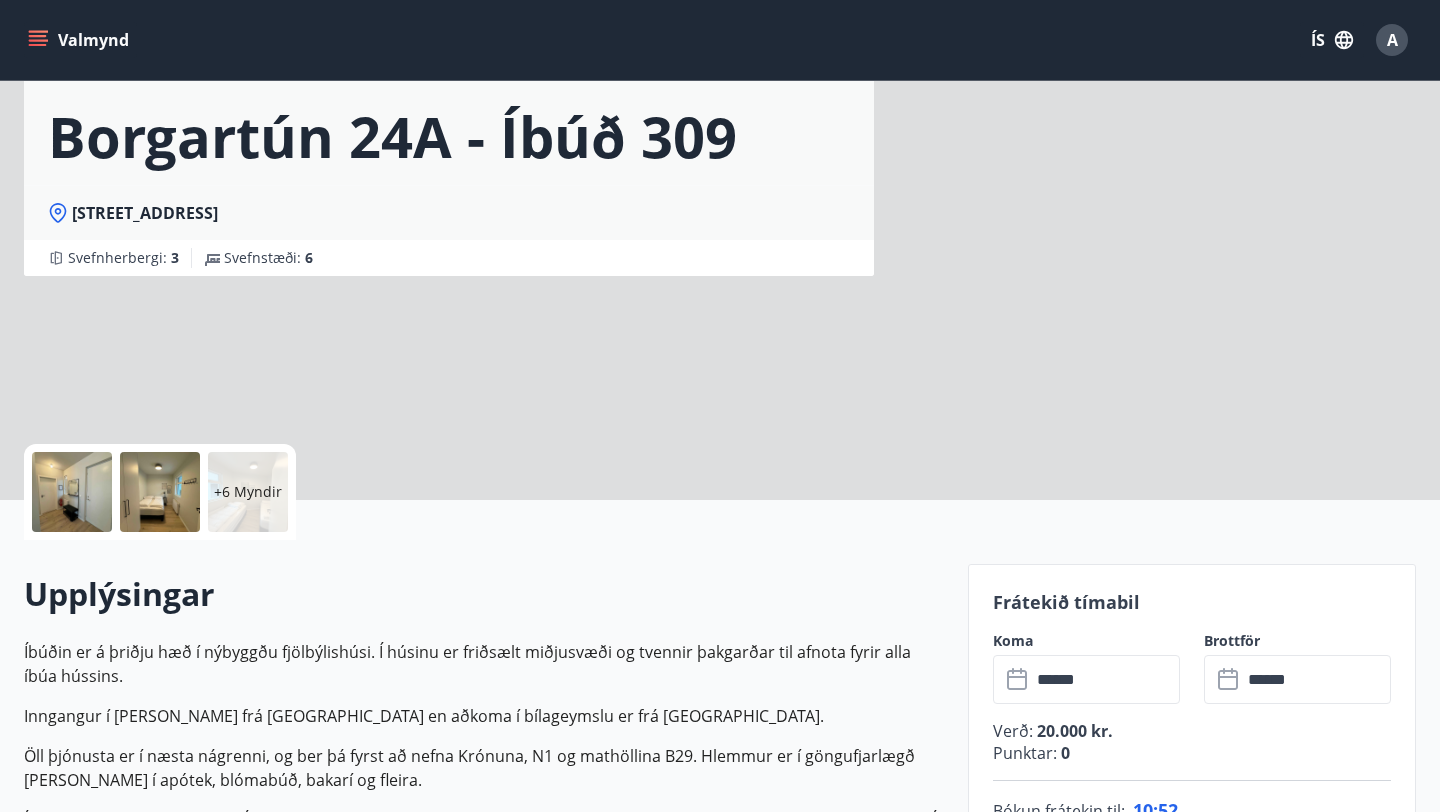 scroll, scrollTop: 0, scrollLeft: 0, axis: both 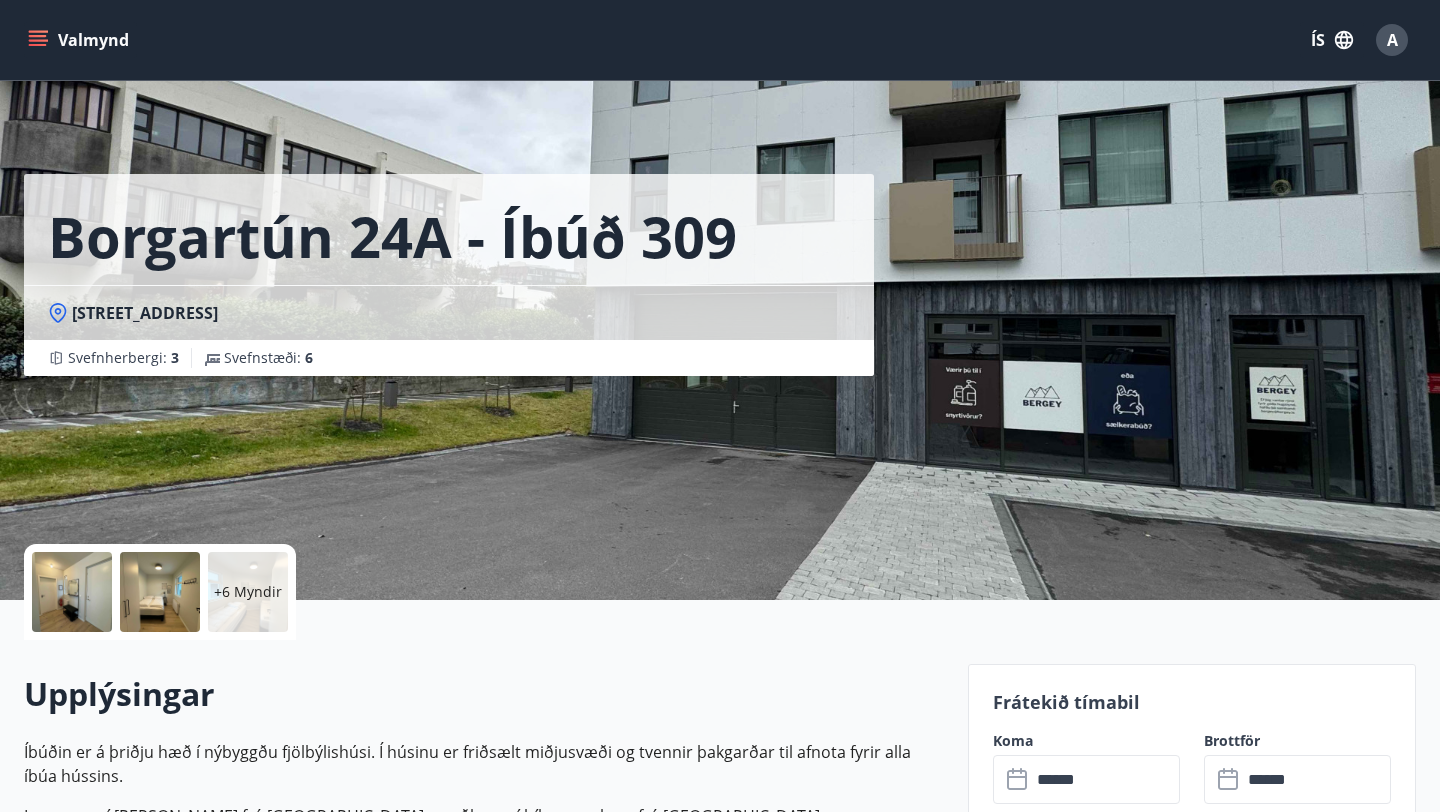 click at bounding box center (72, 592) 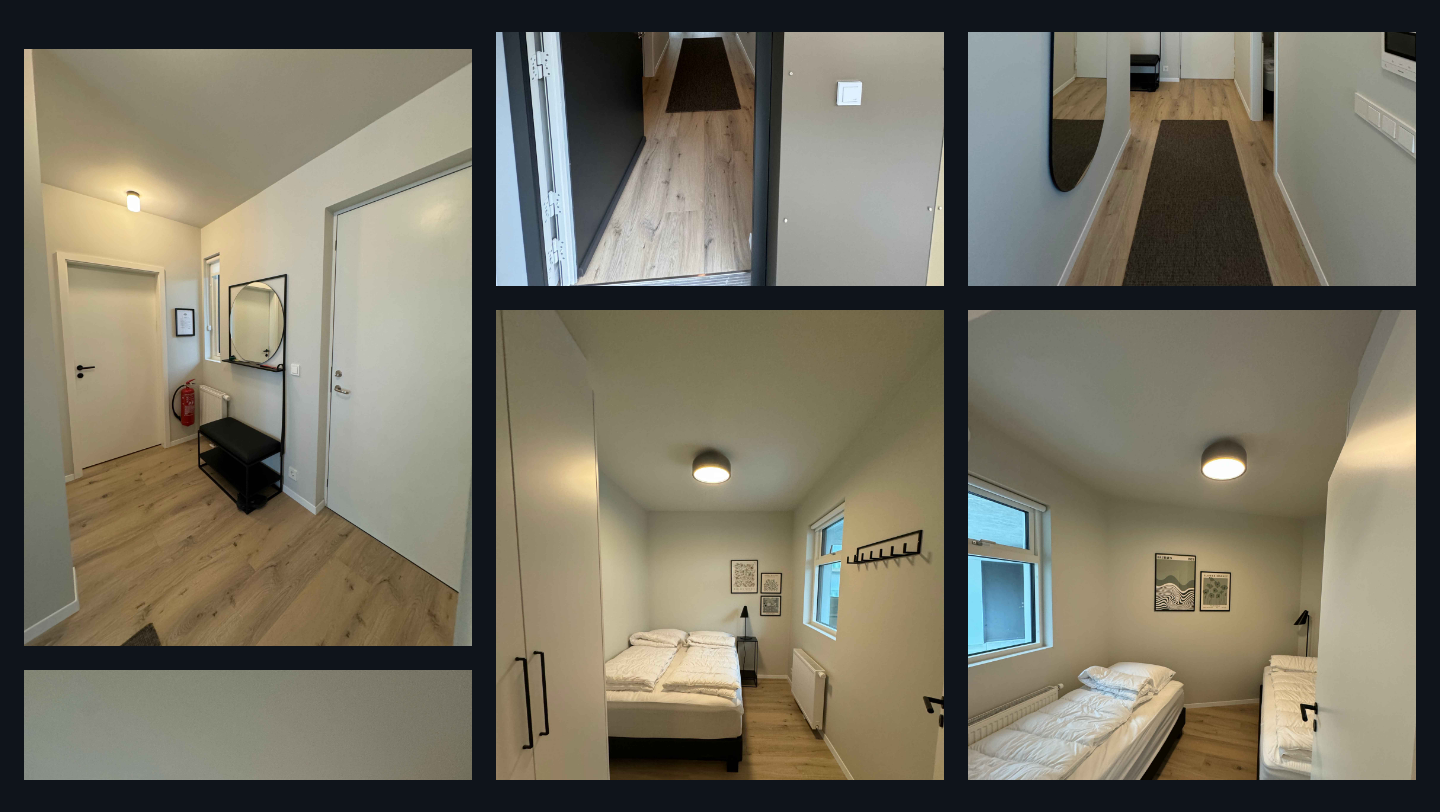 scroll, scrollTop: 0, scrollLeft: 0, axis: both 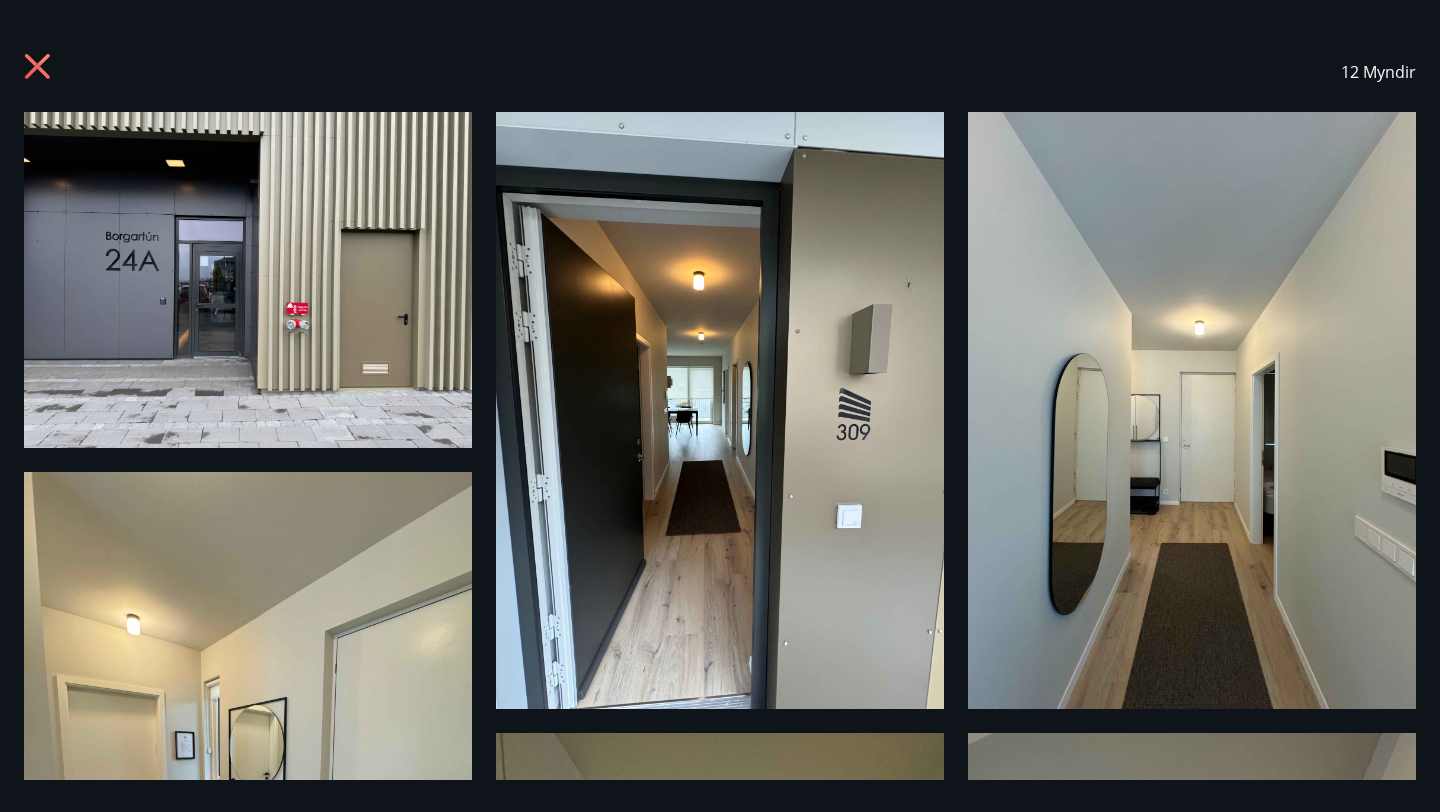 click 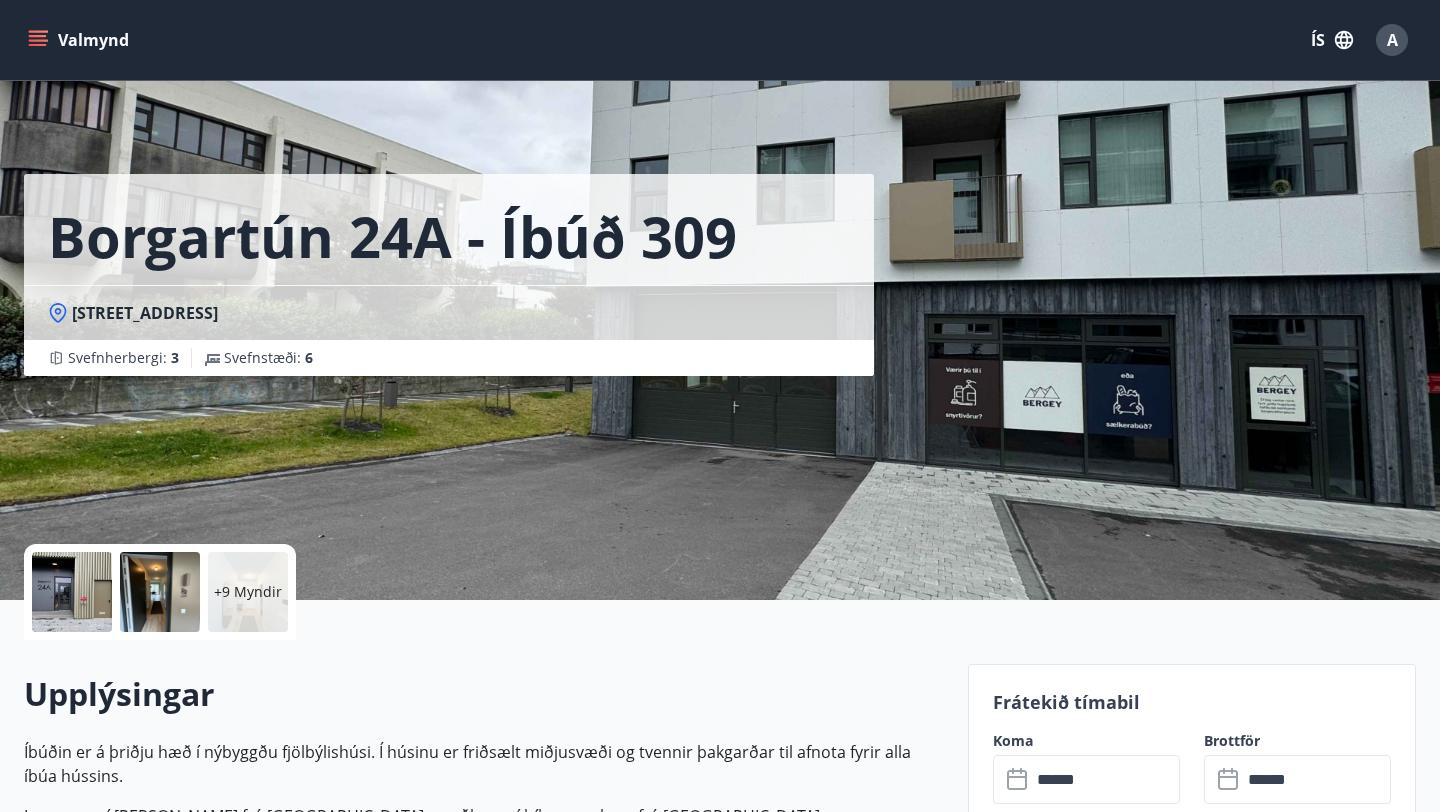 click on "+9 Myndir" at bounding box center (248, 592) 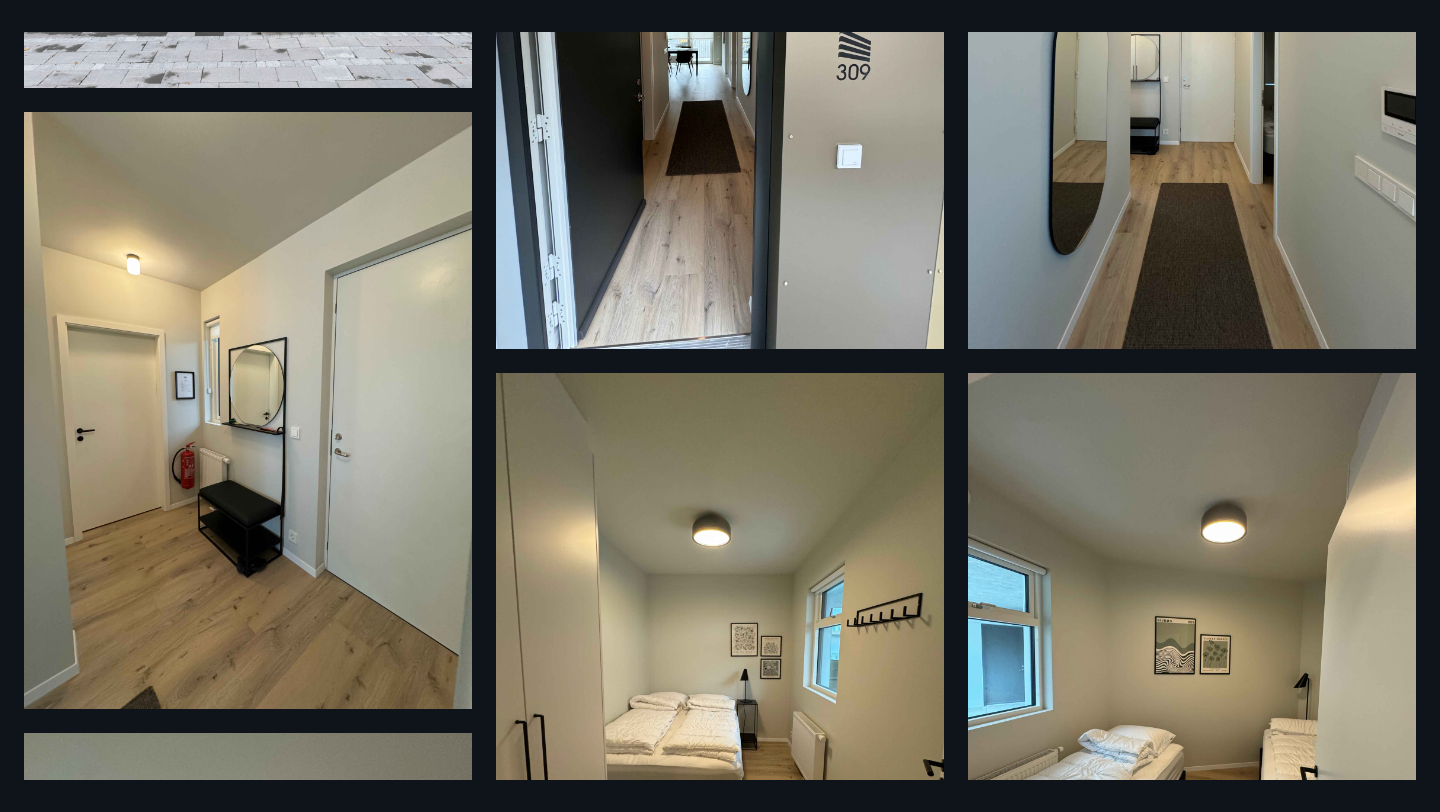 scroll, scrollTop: 0, scrollLeft: 0, axis: both 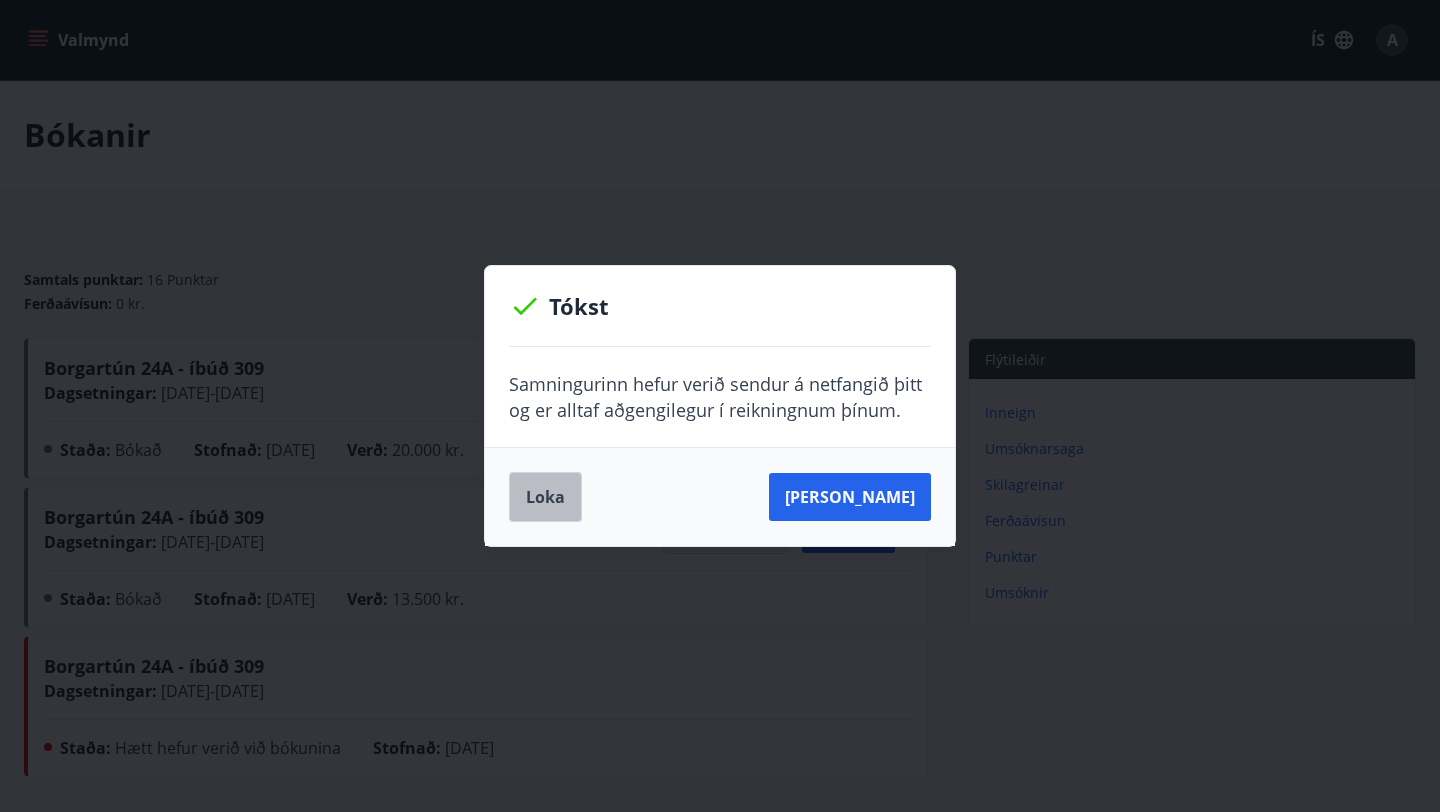 click on "Loka" at bounding box center [545, 497] 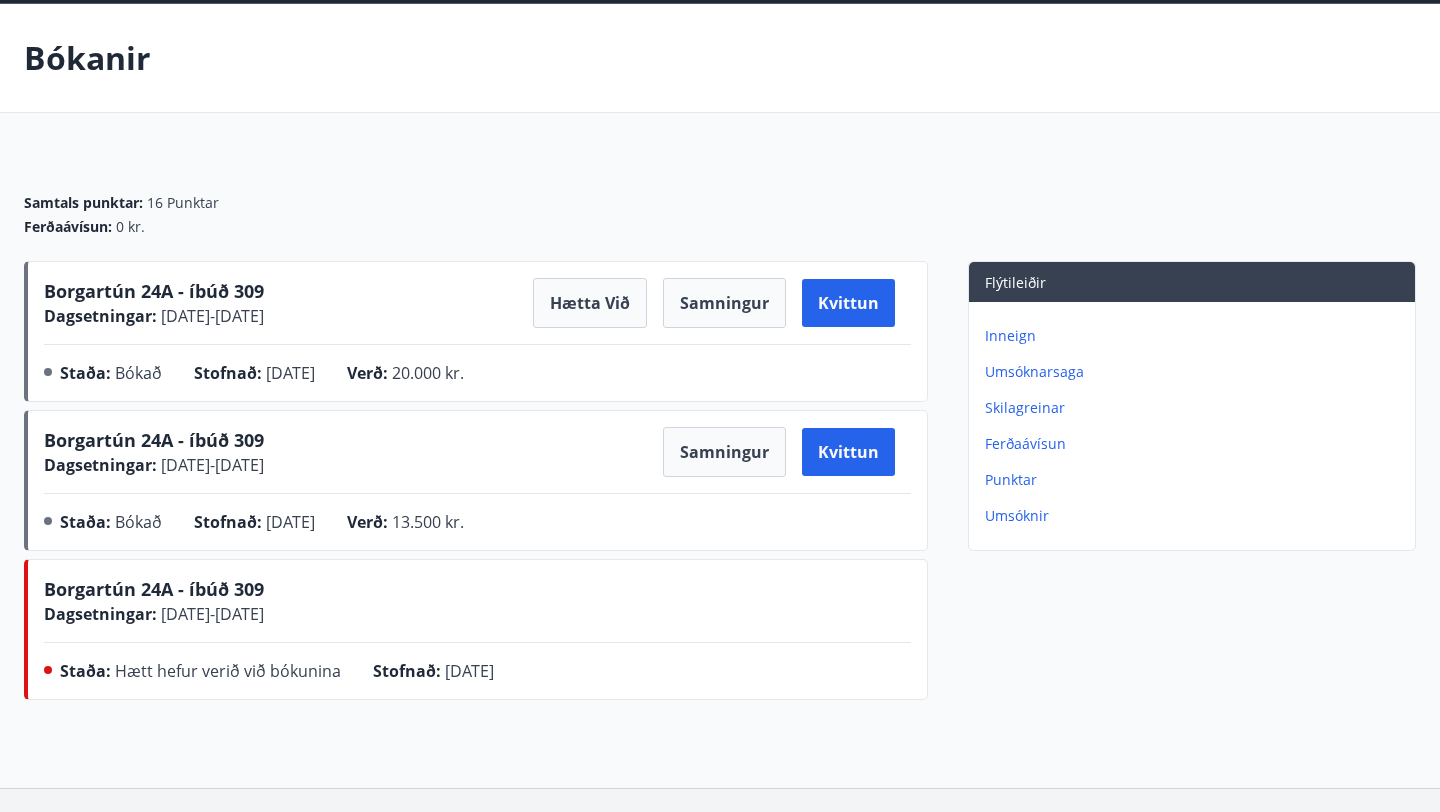 scroll, scrollTop: 80, scrollLeft: 0, axis: vertical 